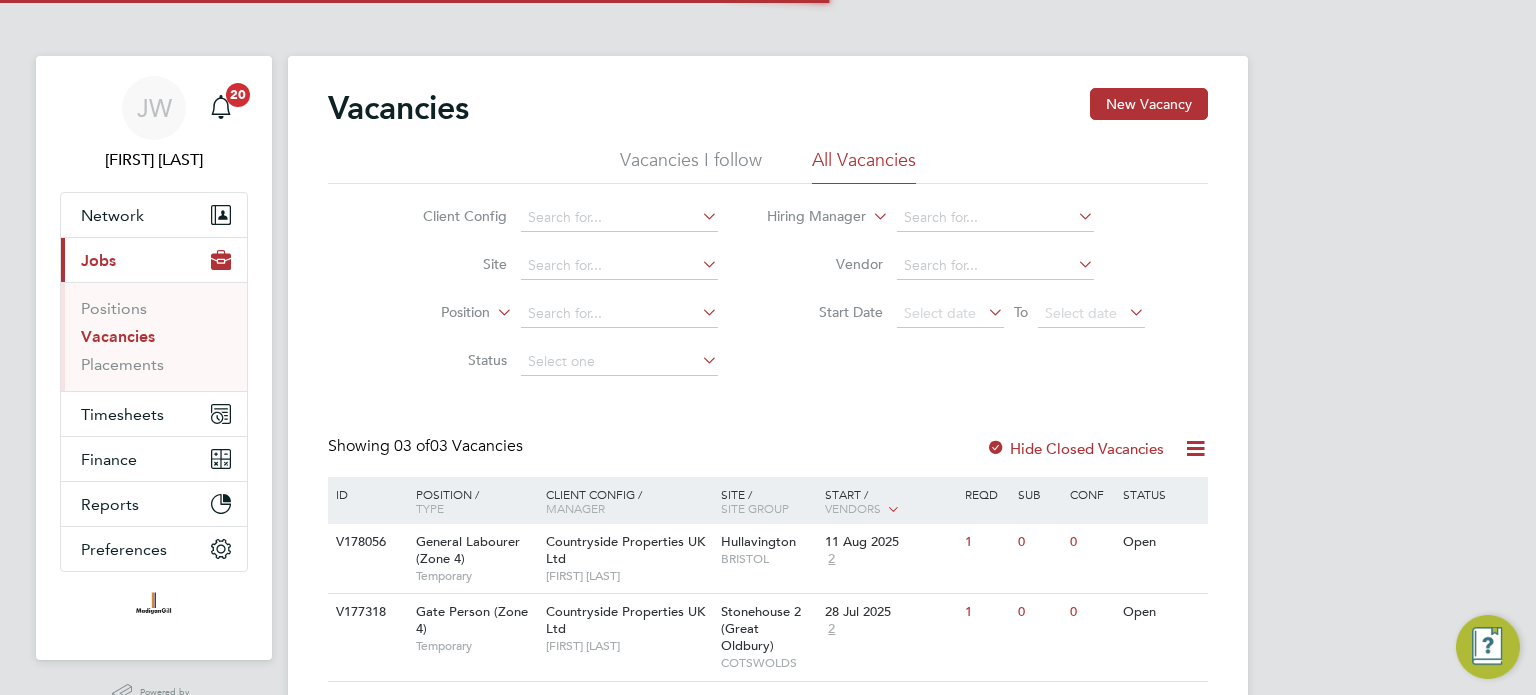 scroll, scrollTop: 0, scrollLeft: 0, axis: both 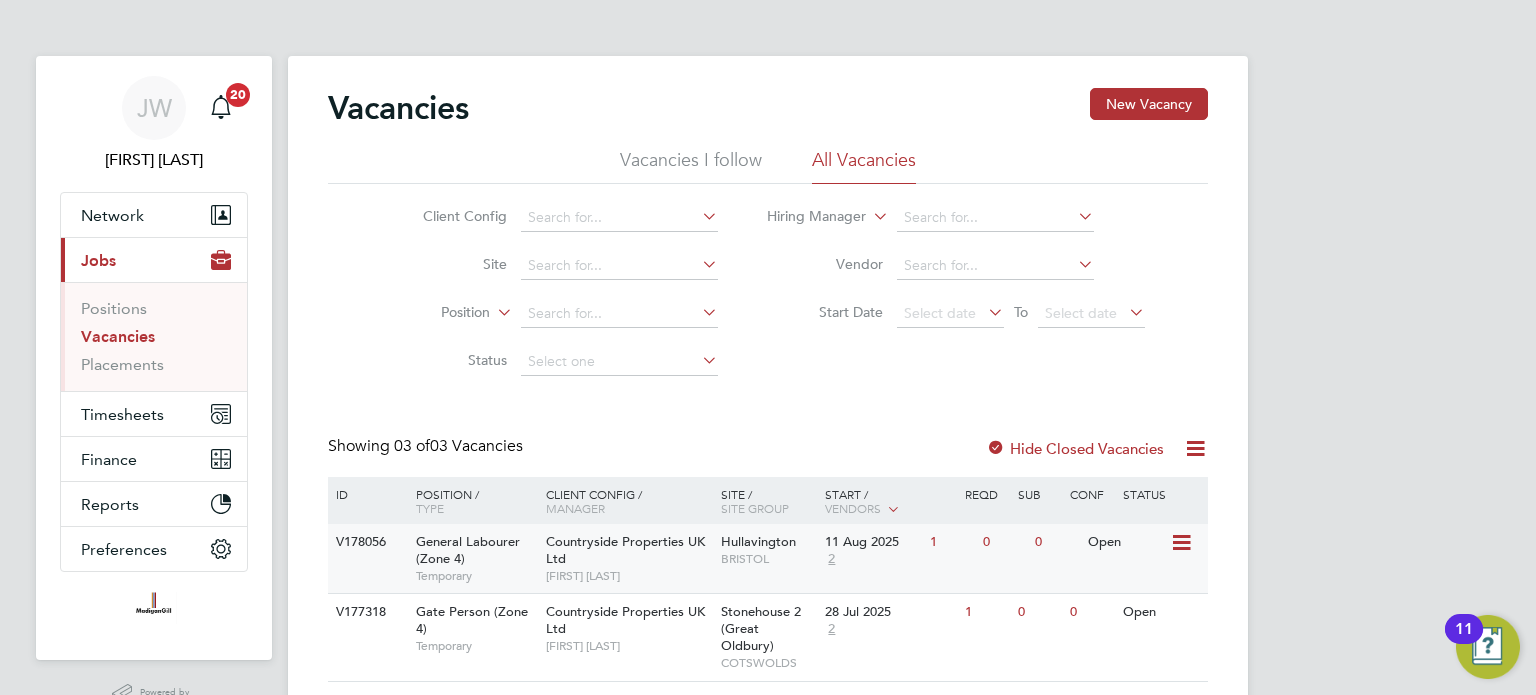 click on "[STREET] [CITY]" 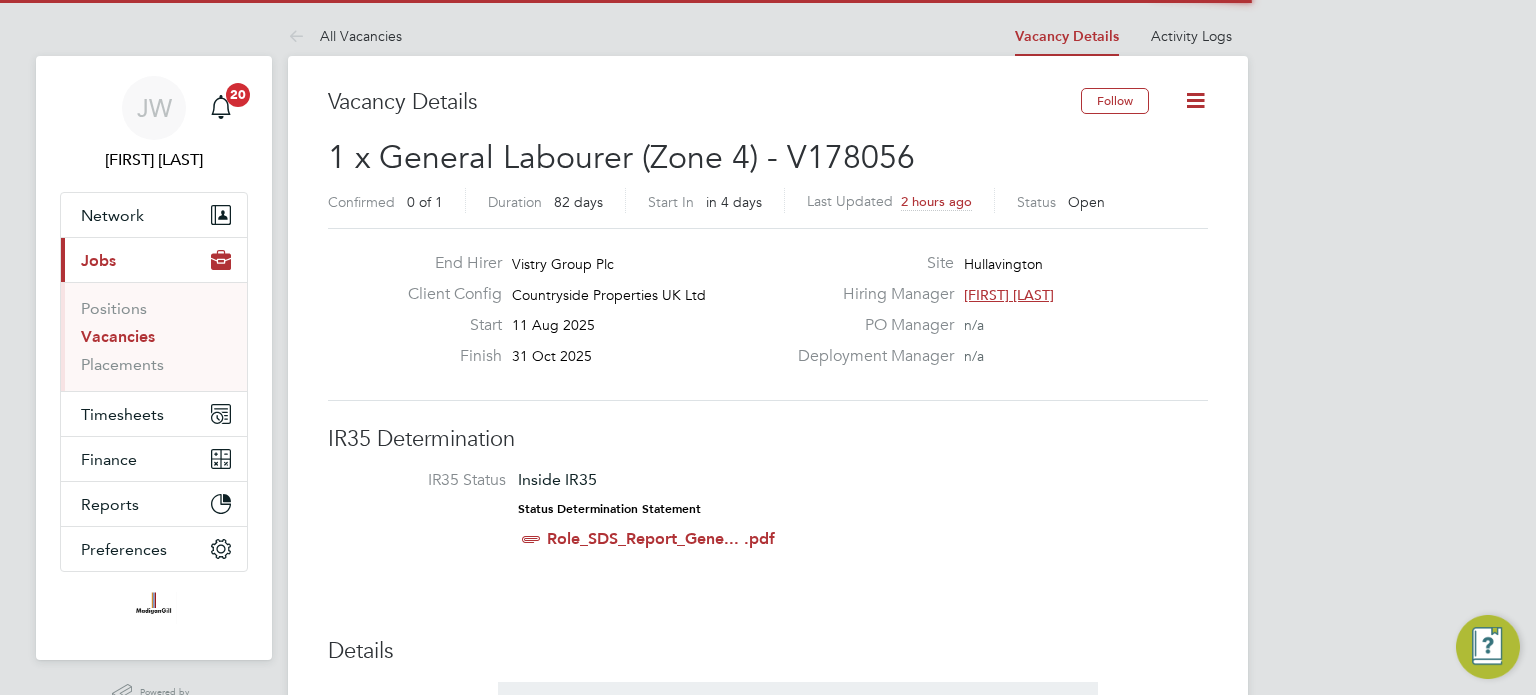 scroll, scrollTop: 0, scrollLeft: 0, axis: both 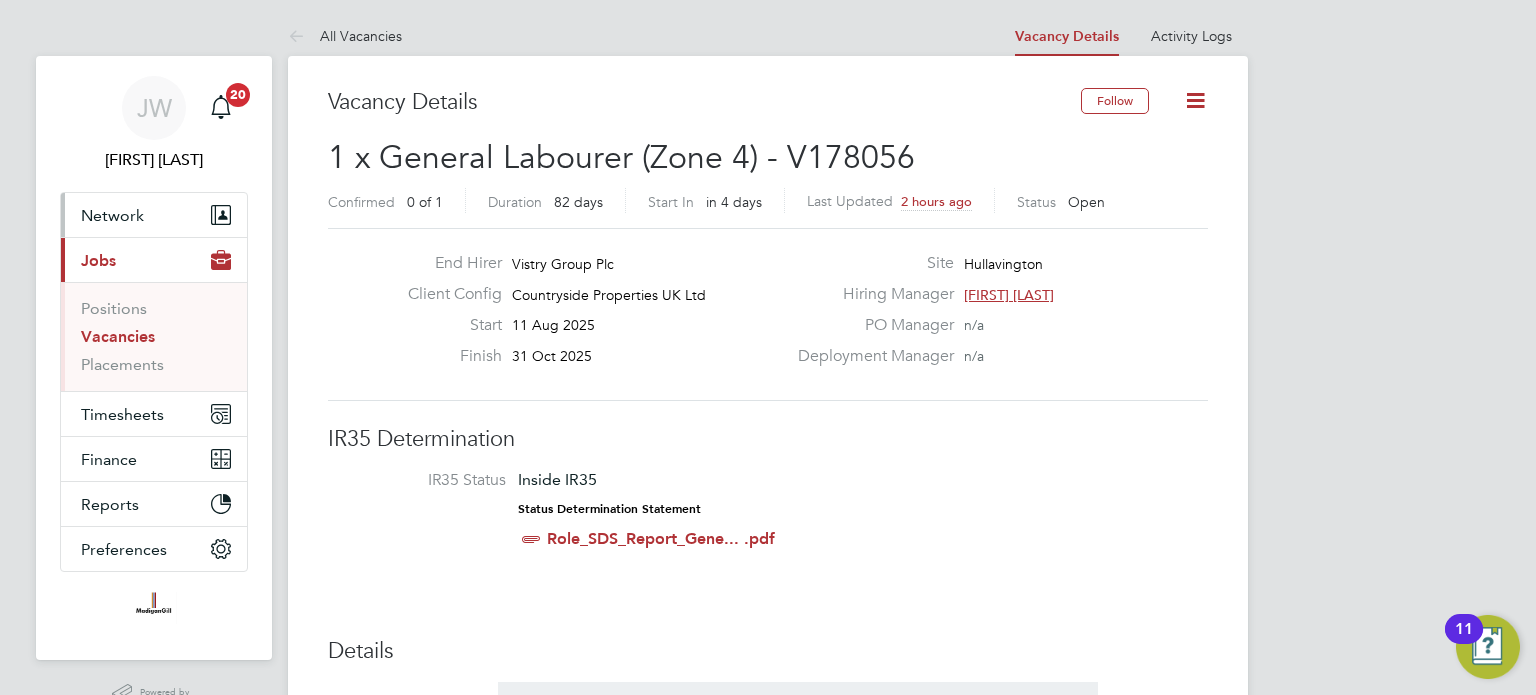 click on "Network" at bounding box center (112, 215) 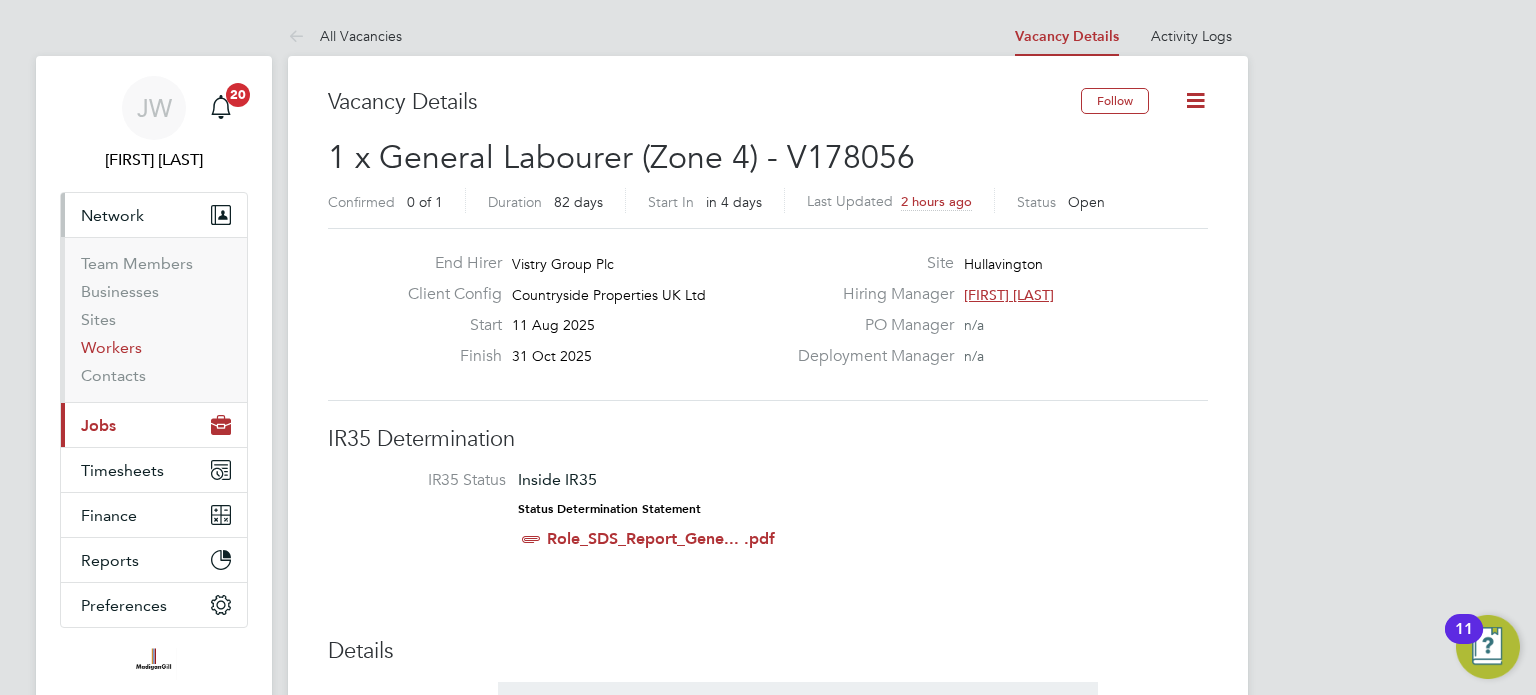 click on "Workers" at bounding box center (111, 347) 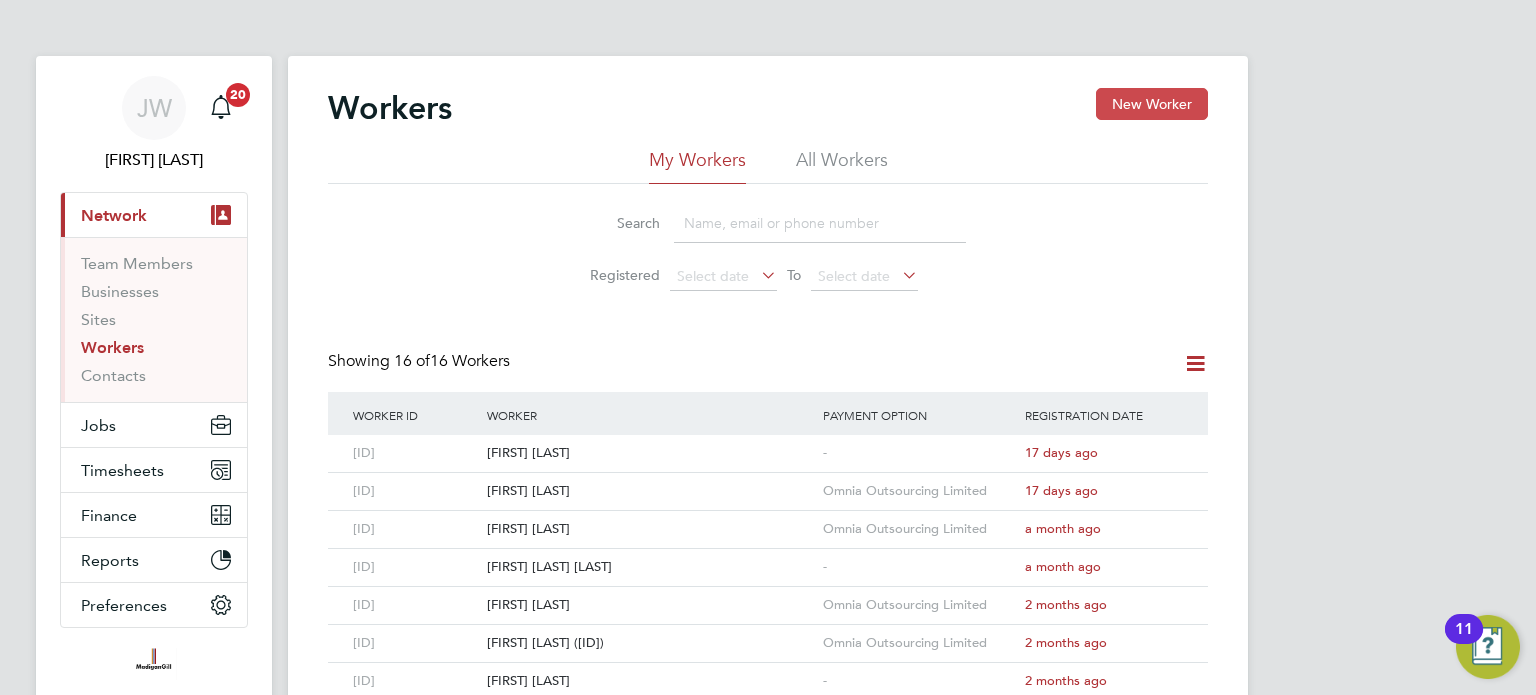 click on "New Worker" 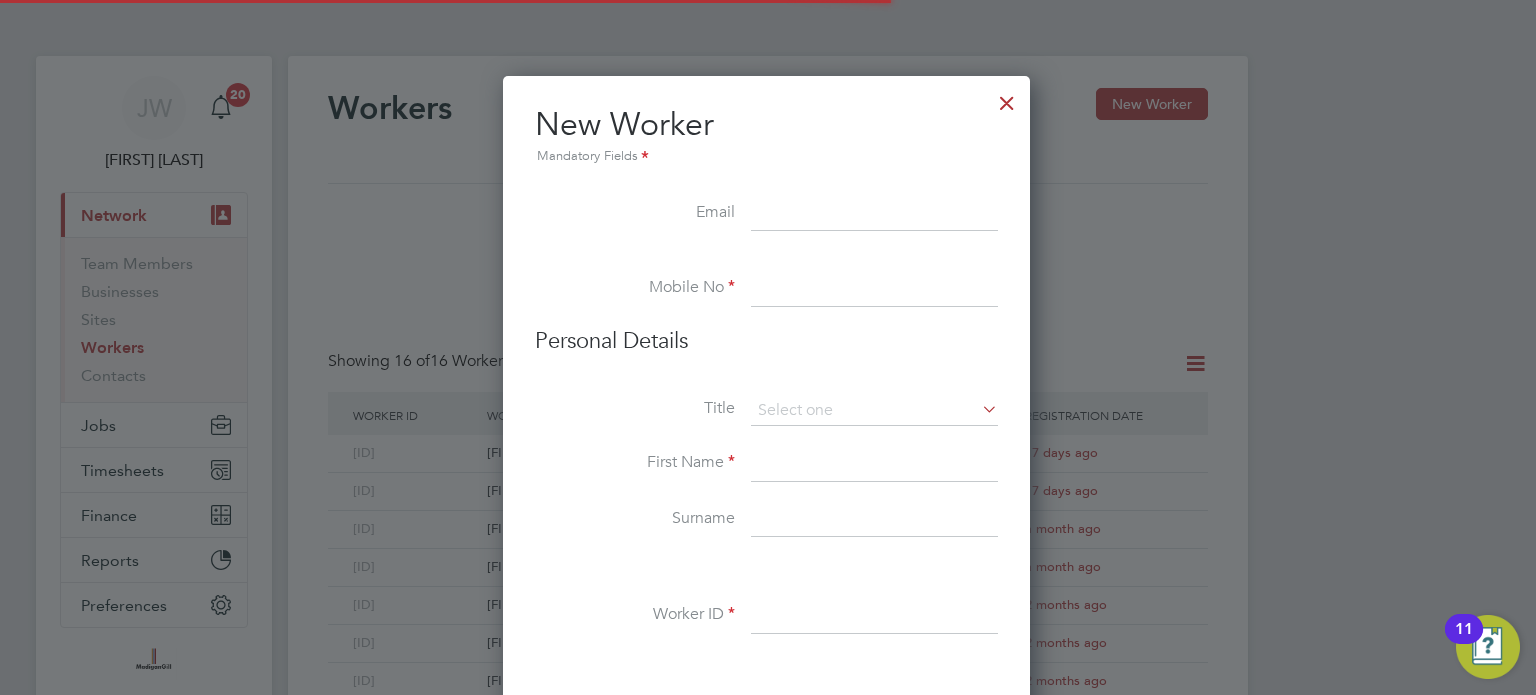 scroll, scrollTop: 10, scrollLeft: 10, axis: both 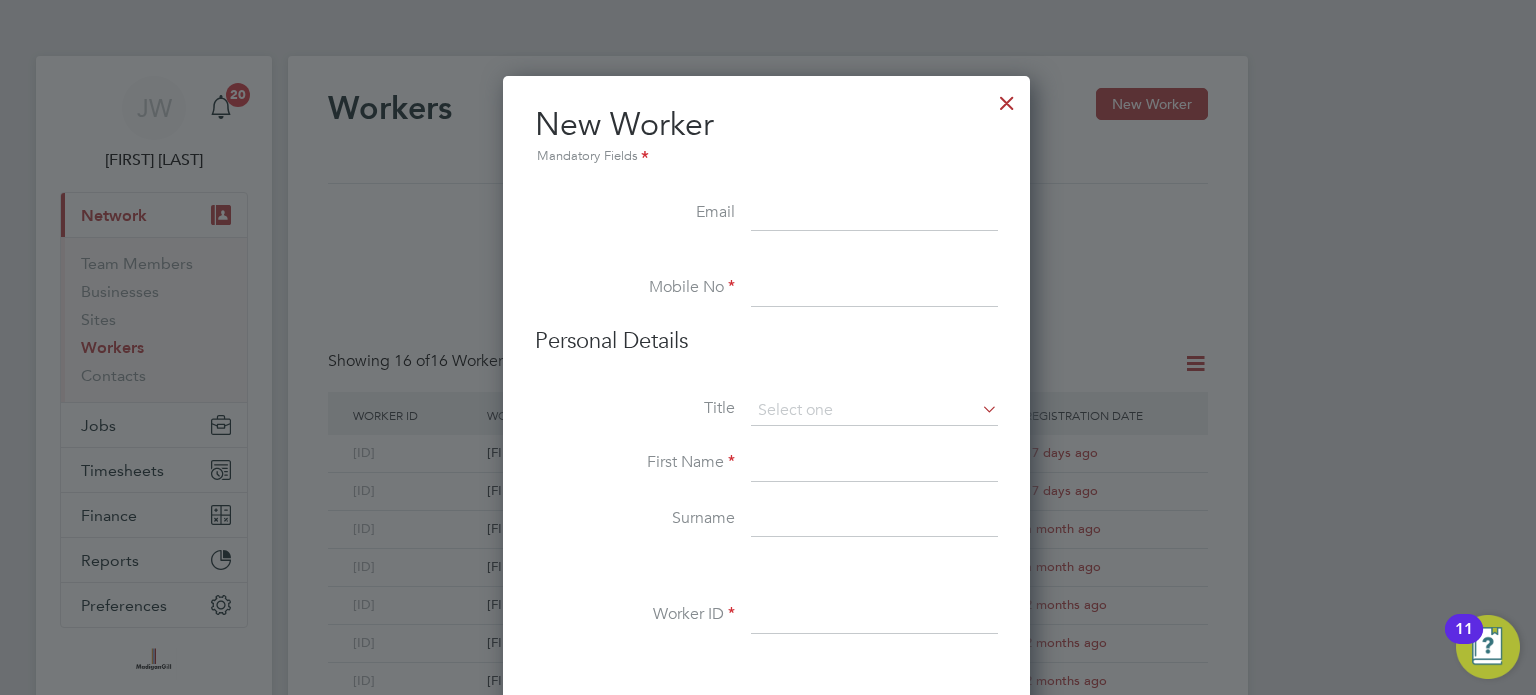 click at bounding box center (874, 289) 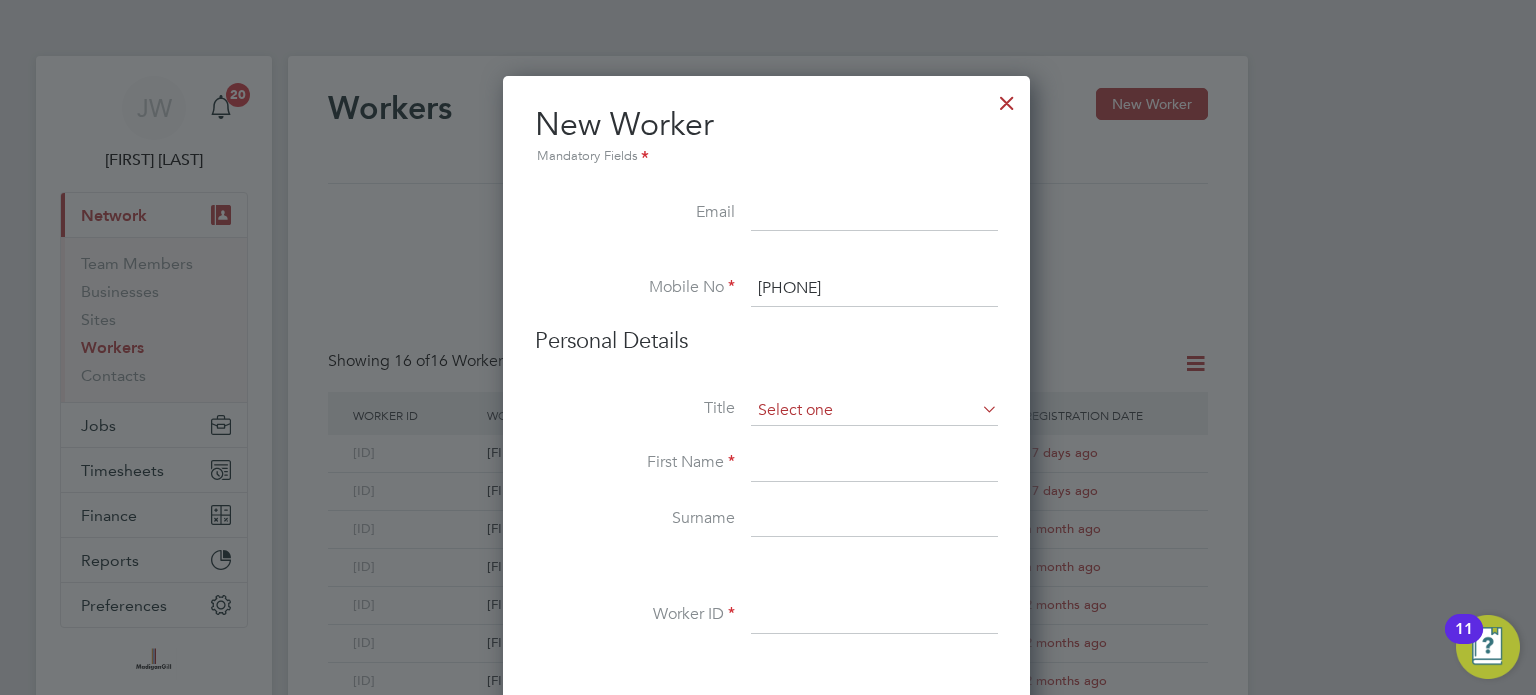 type on "[PHONE]" 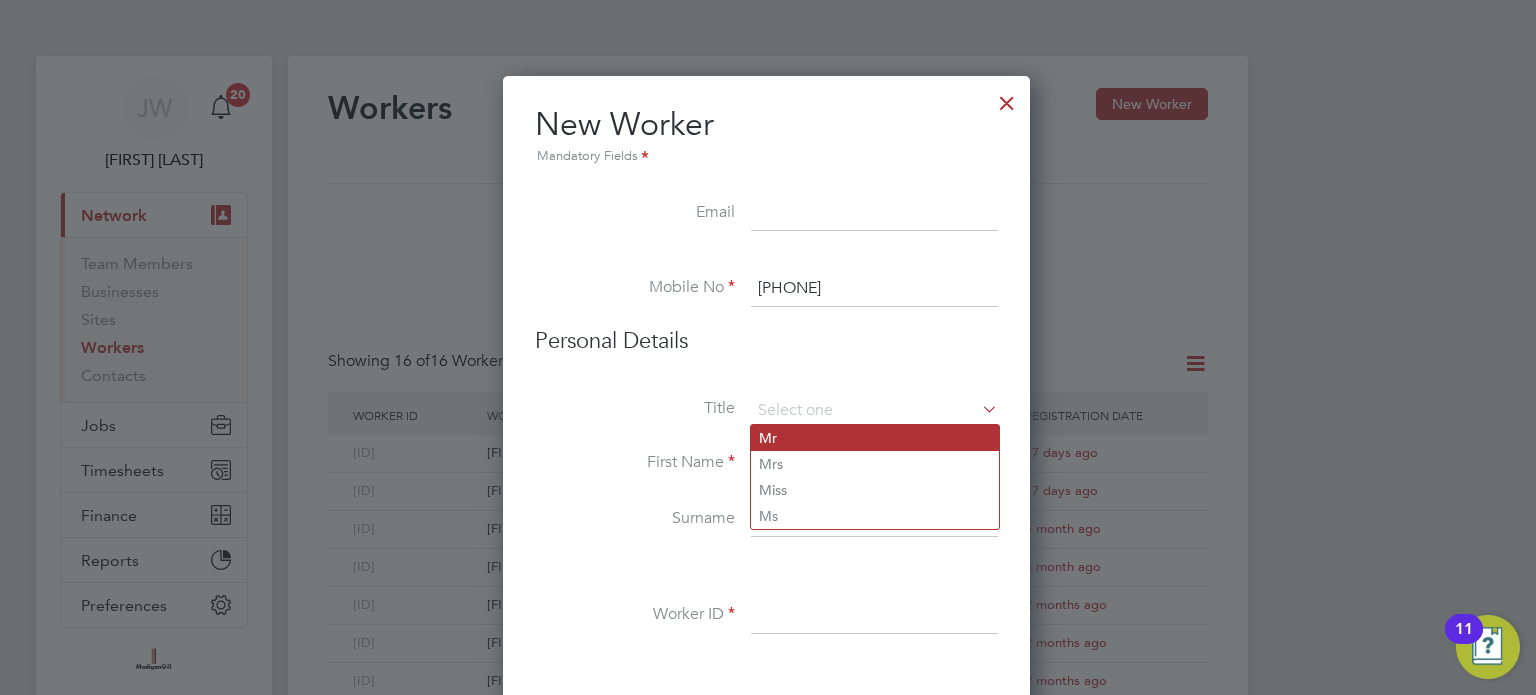 click on "Mr" 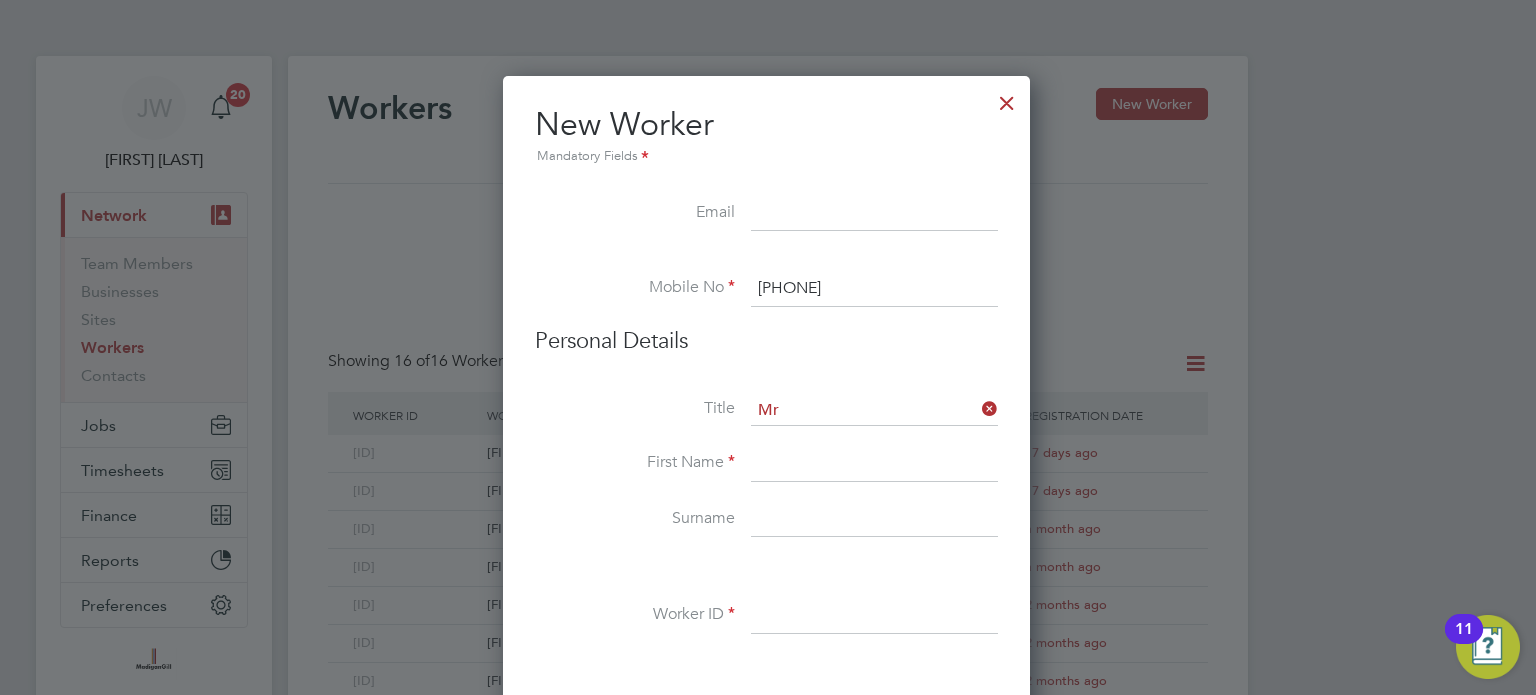 click at bounding box center (874, 464) 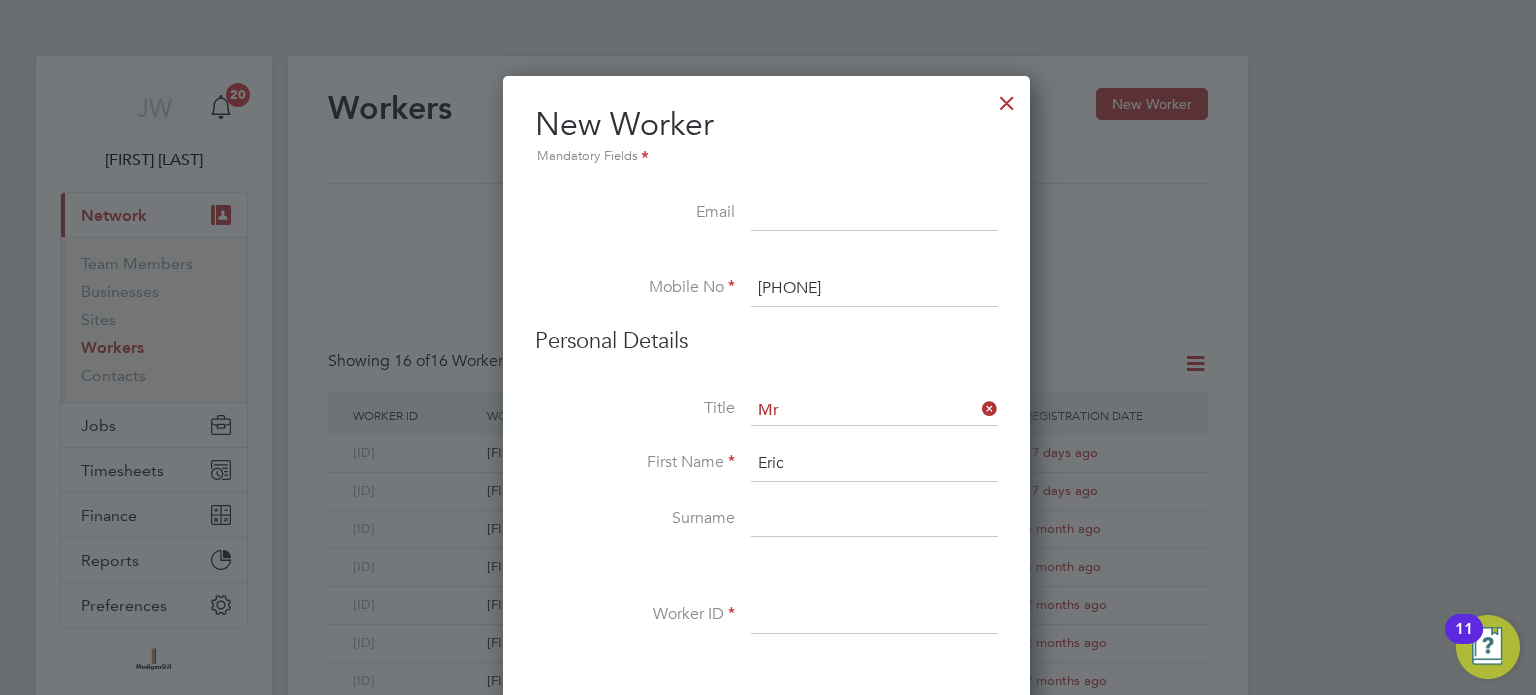 type on "Eric" 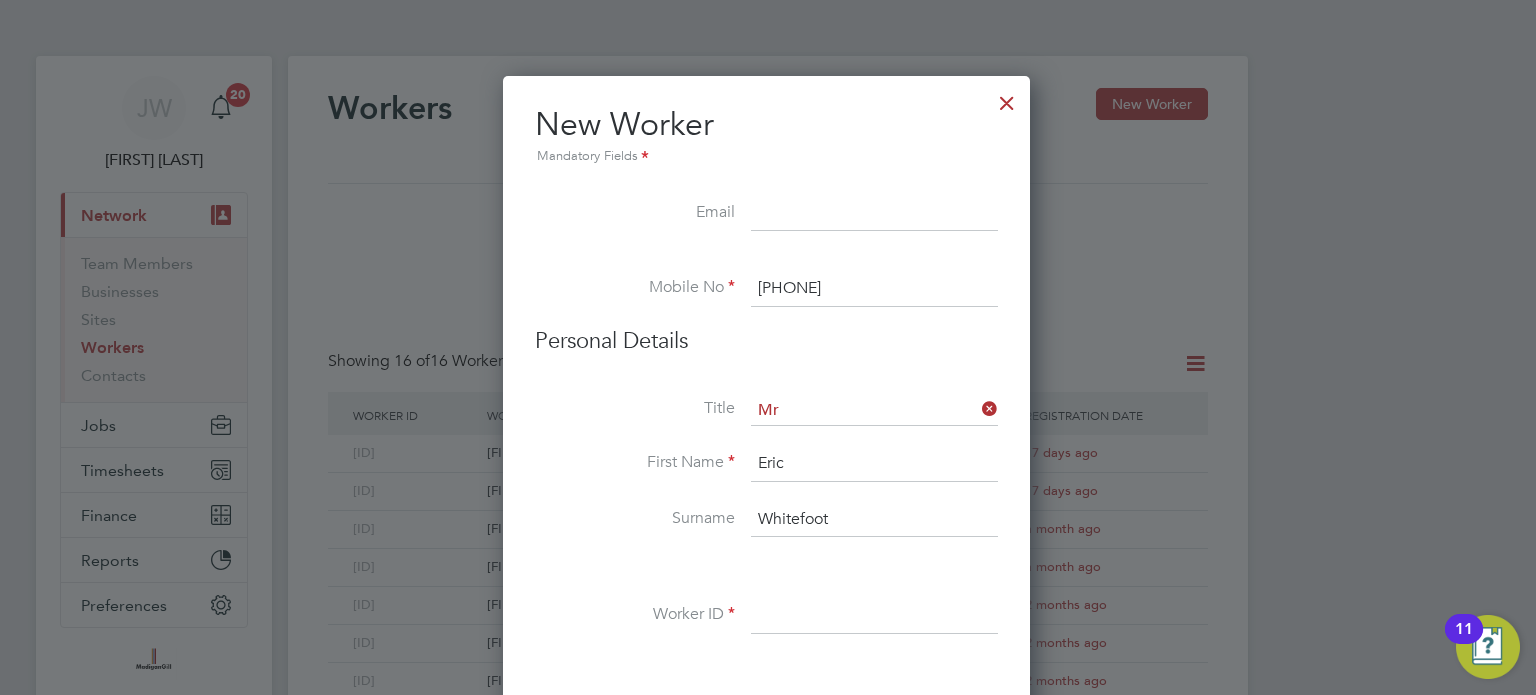 type on "Whitefoot" 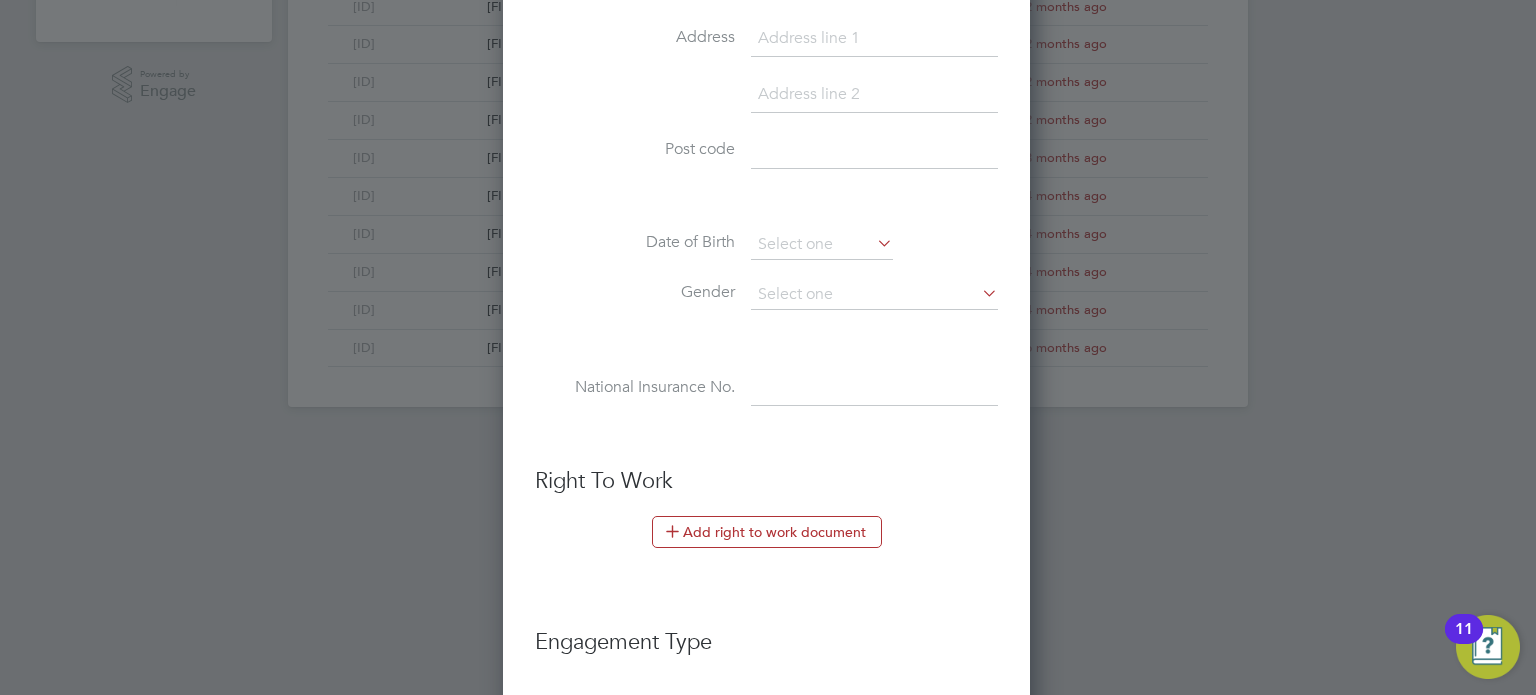 scroll, scrollTop: 675, scrollLeft: 0, axis: vertical 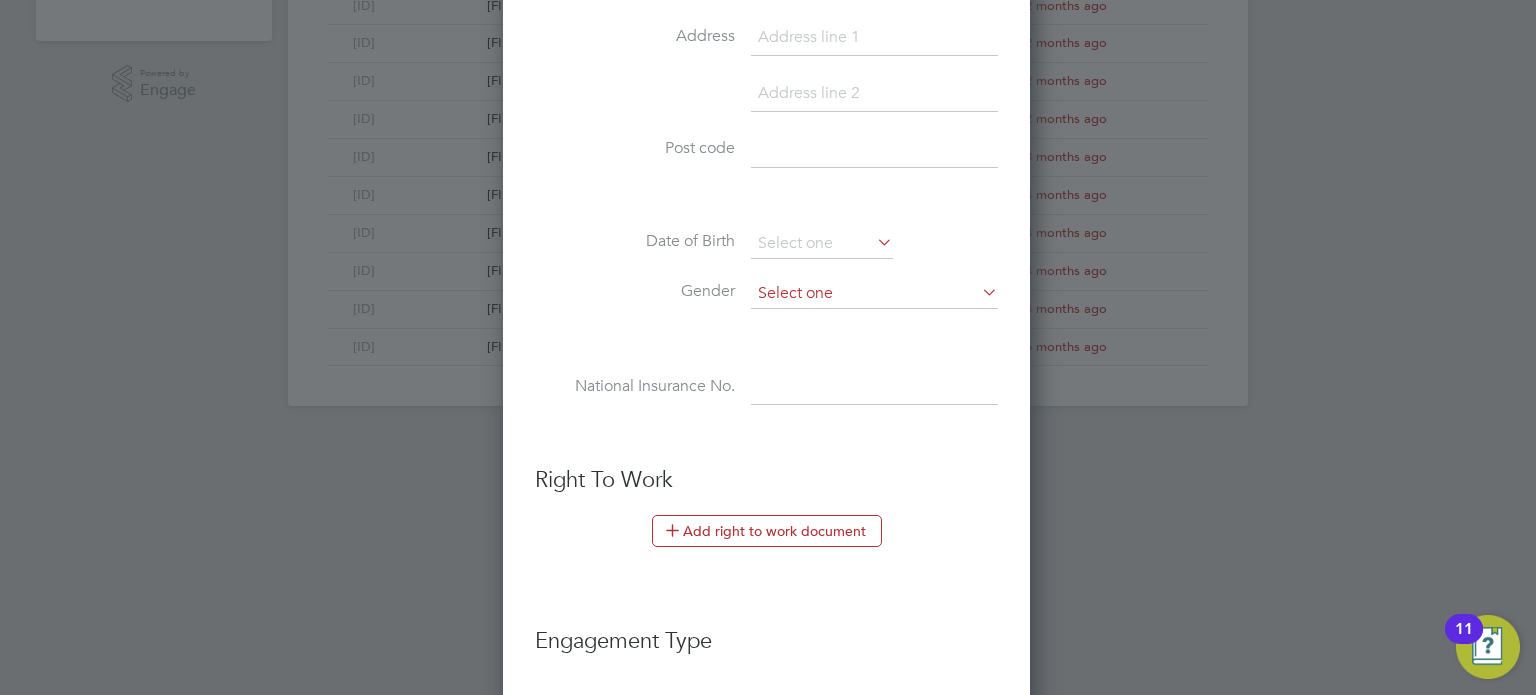 type on "[ID]" 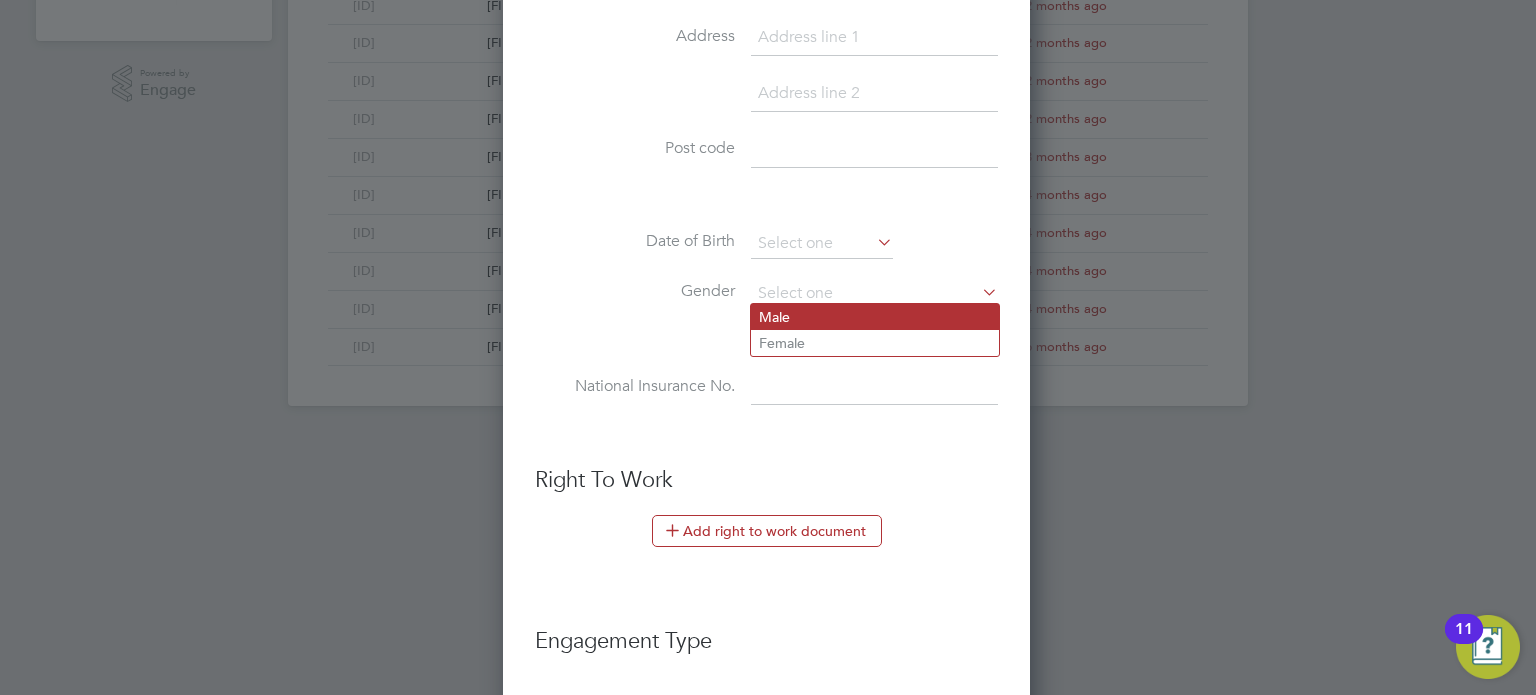 click on "Male" 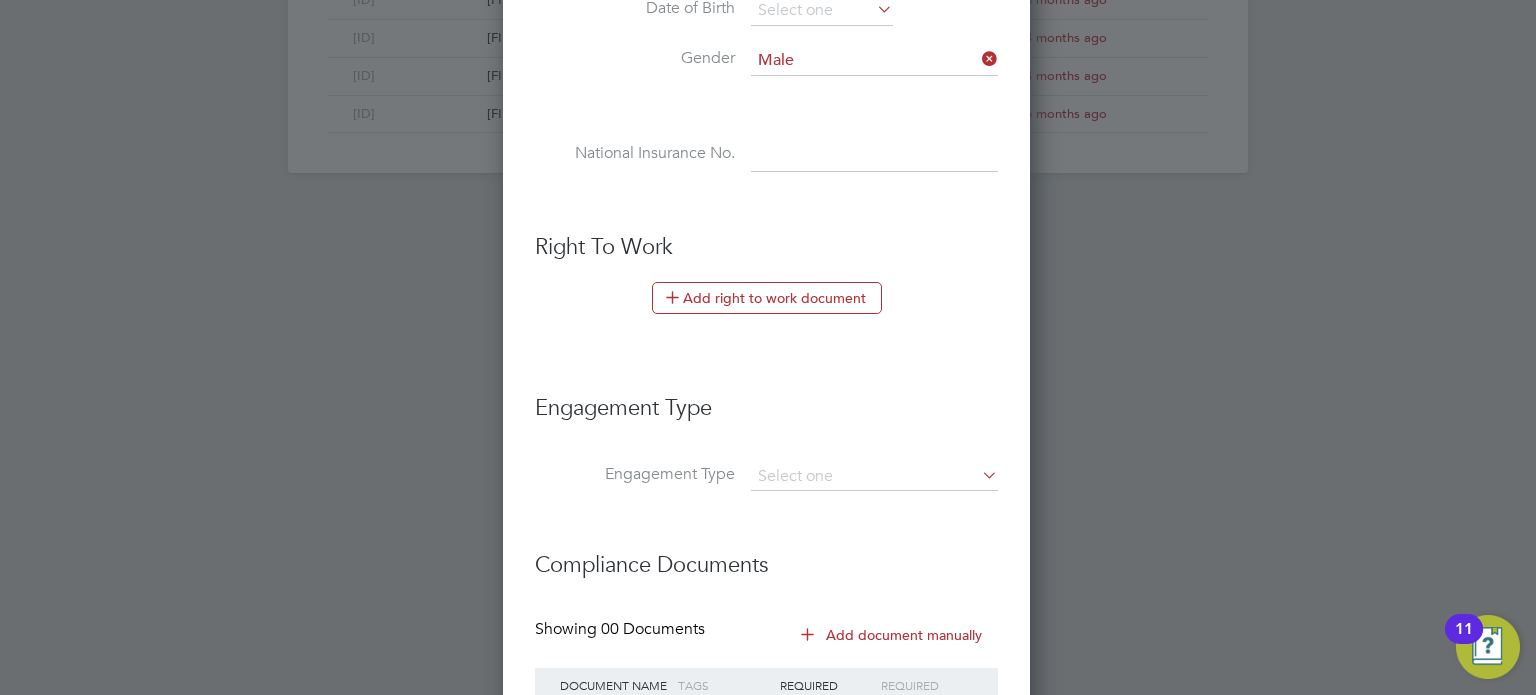scroll, scrollTop: 1075, scrollLeft: 0, axis: vertical 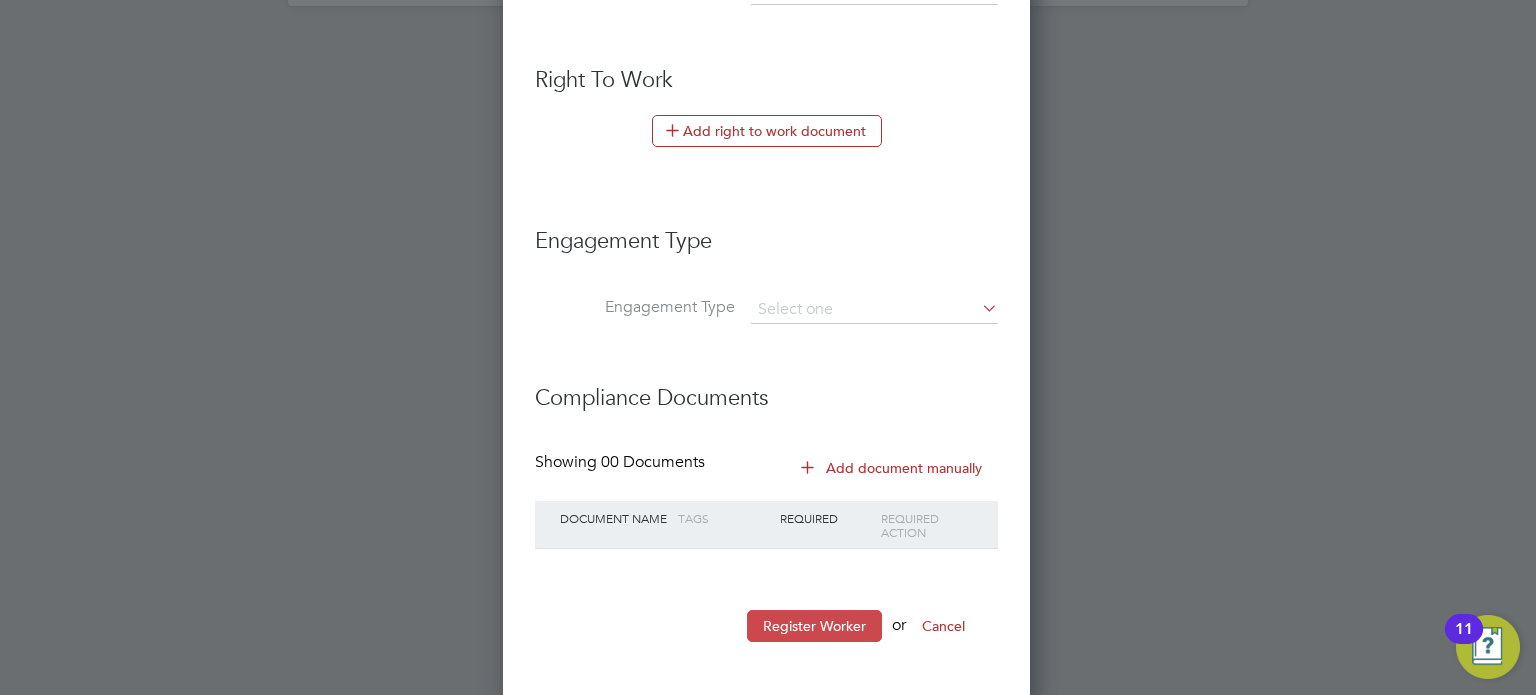 click on "Register Worker" at bounding box center [814, 626] 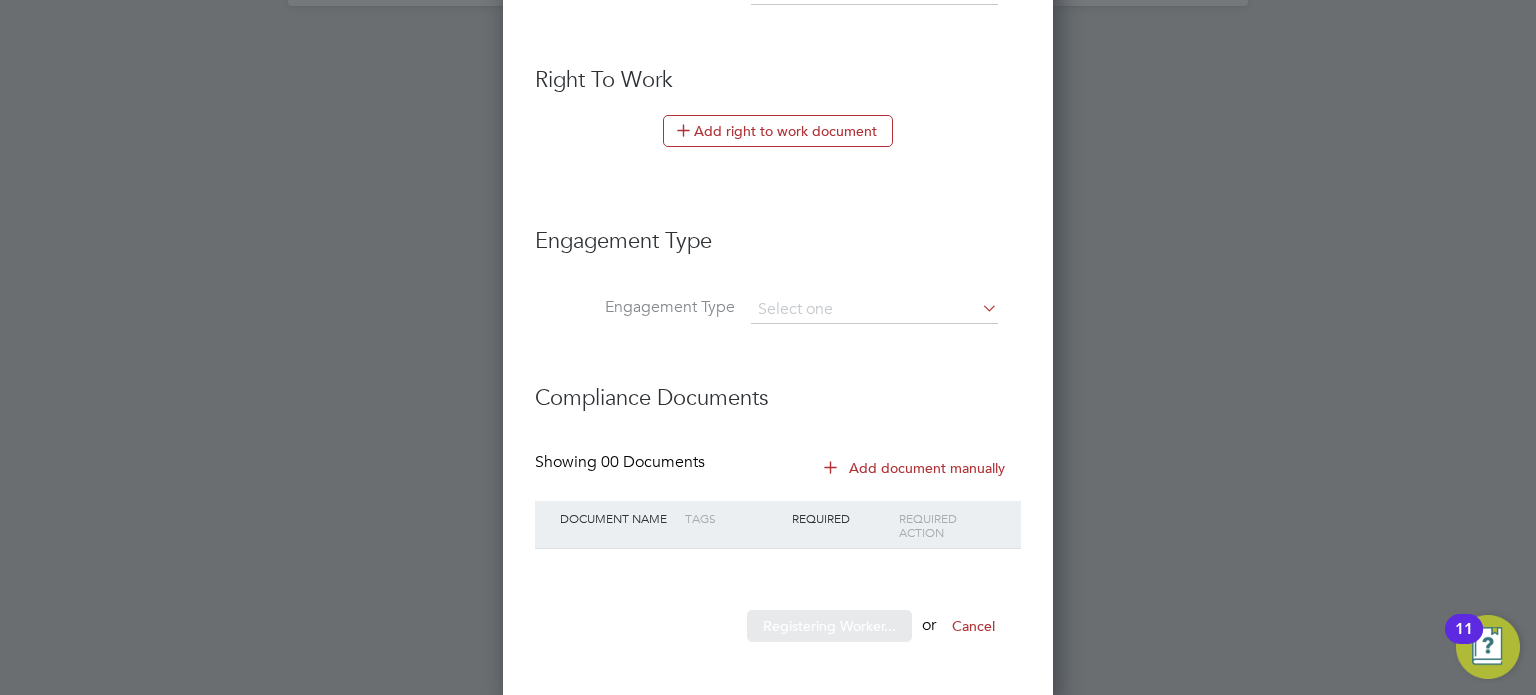 scroll, scrollTop: 0, scrollLeft: 0, axis: both 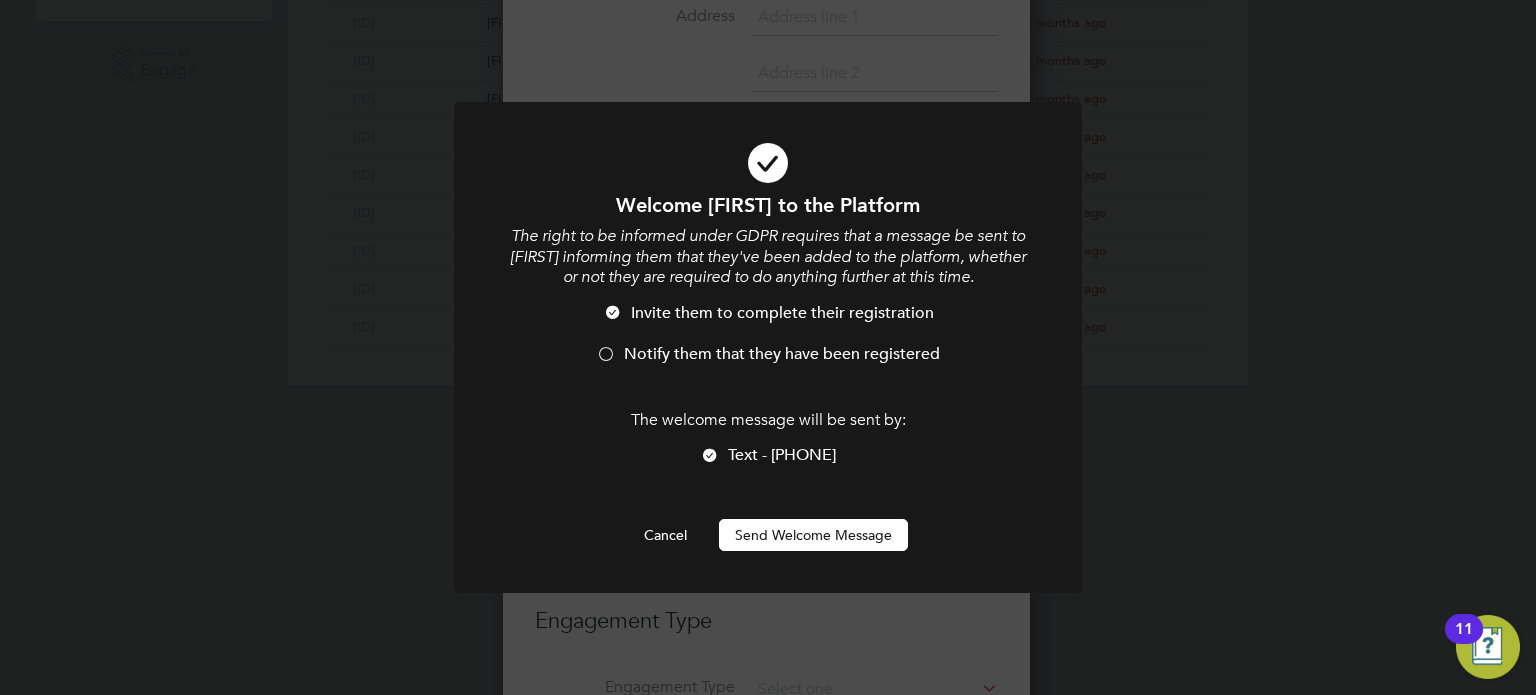 click at bounding box center (606, 356) 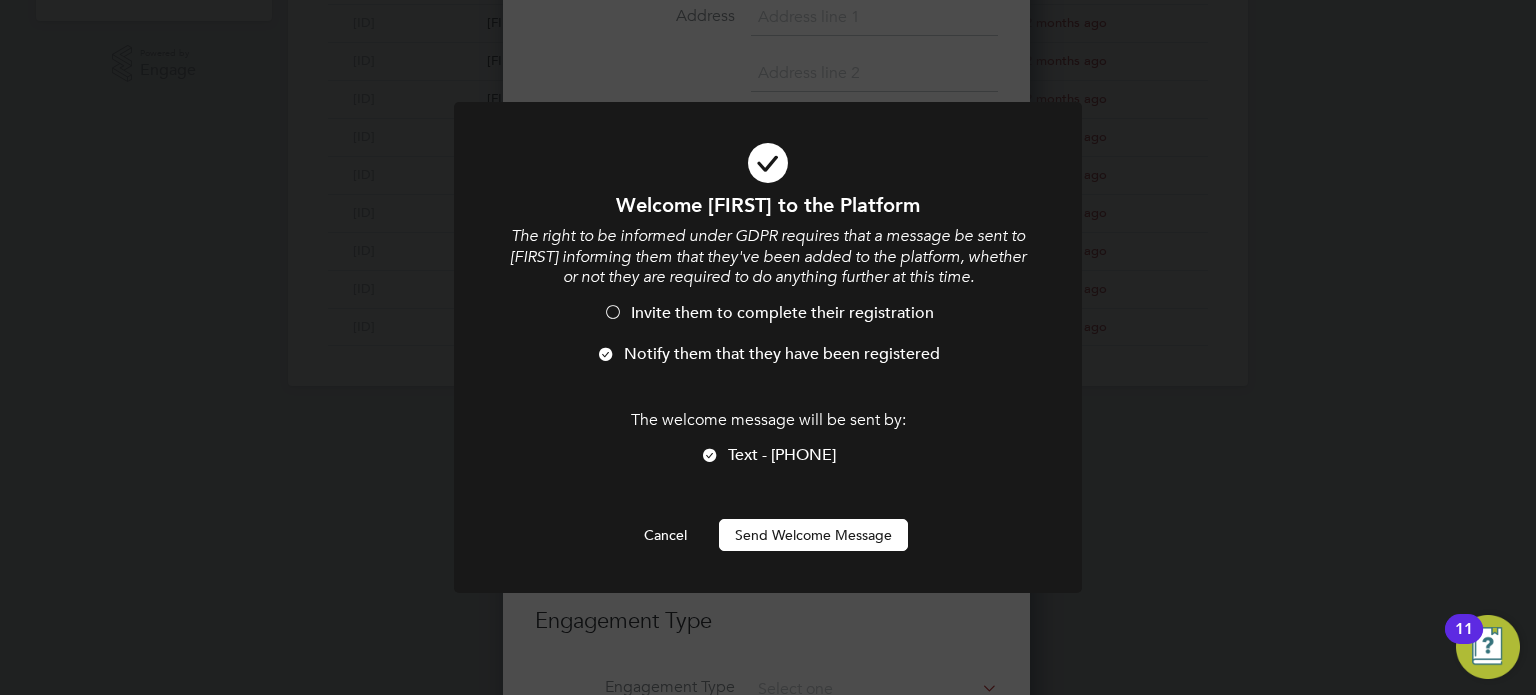 click on "Send Welcome Message" at bounding box center [813, 535] 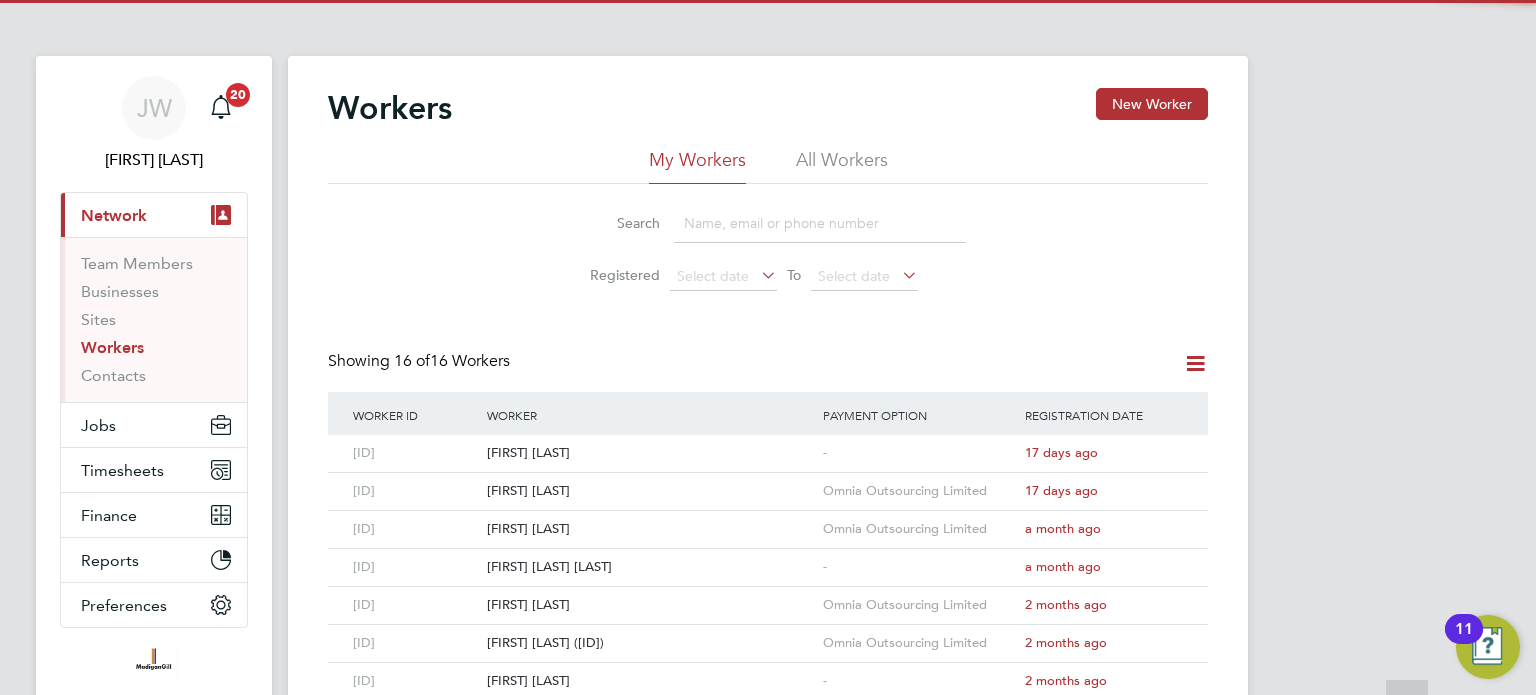 scroll, scrollTop: 0, scrollLeft: 0, axis: both 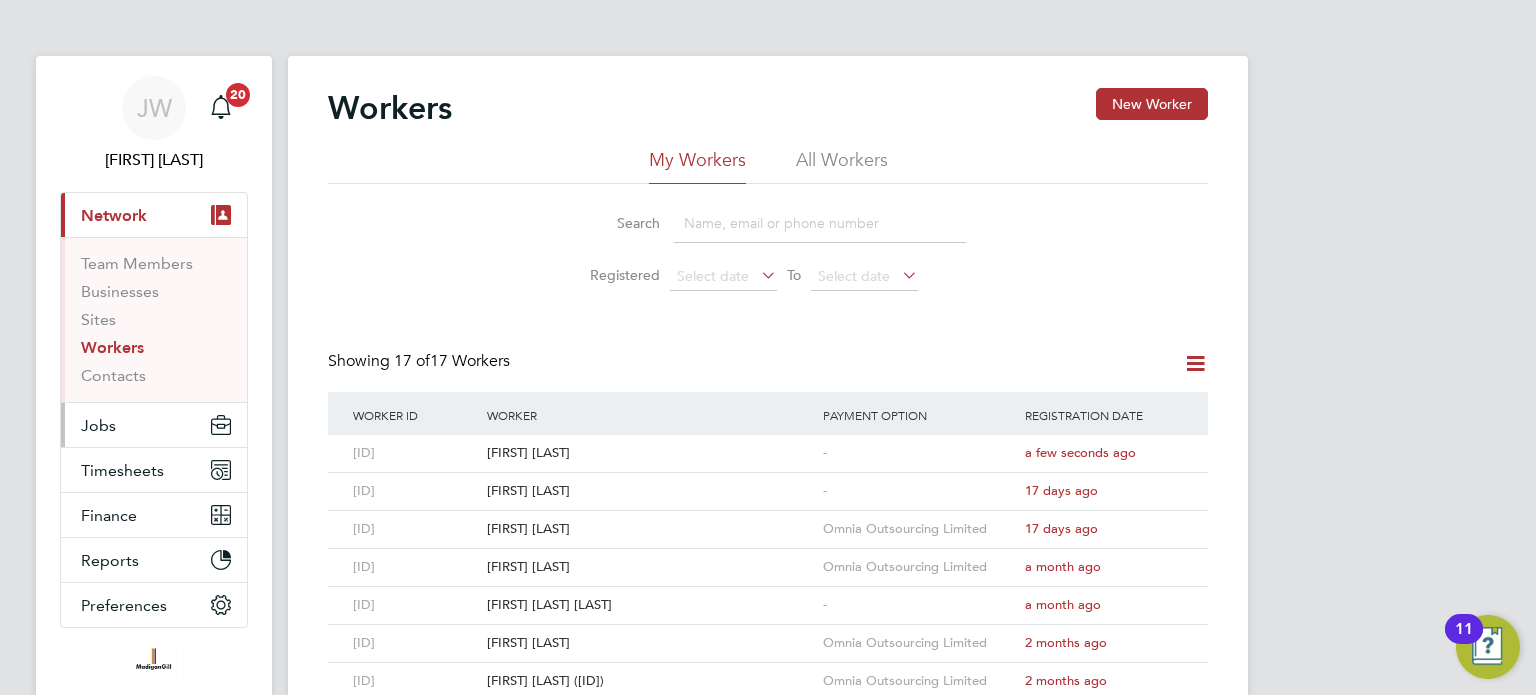 click on "Jobs" at bounding box center [98, 425] 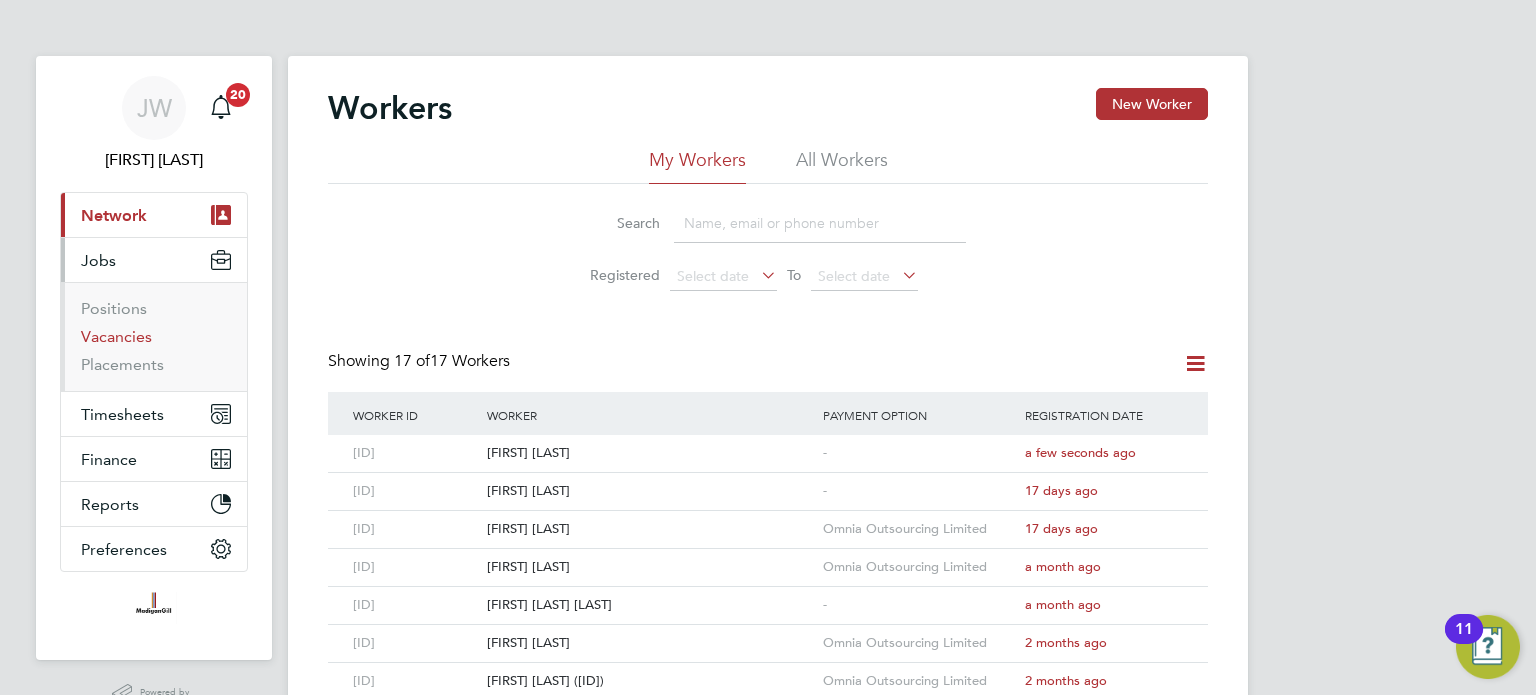 click on "Vacancies" at bounding box center [116, 336] 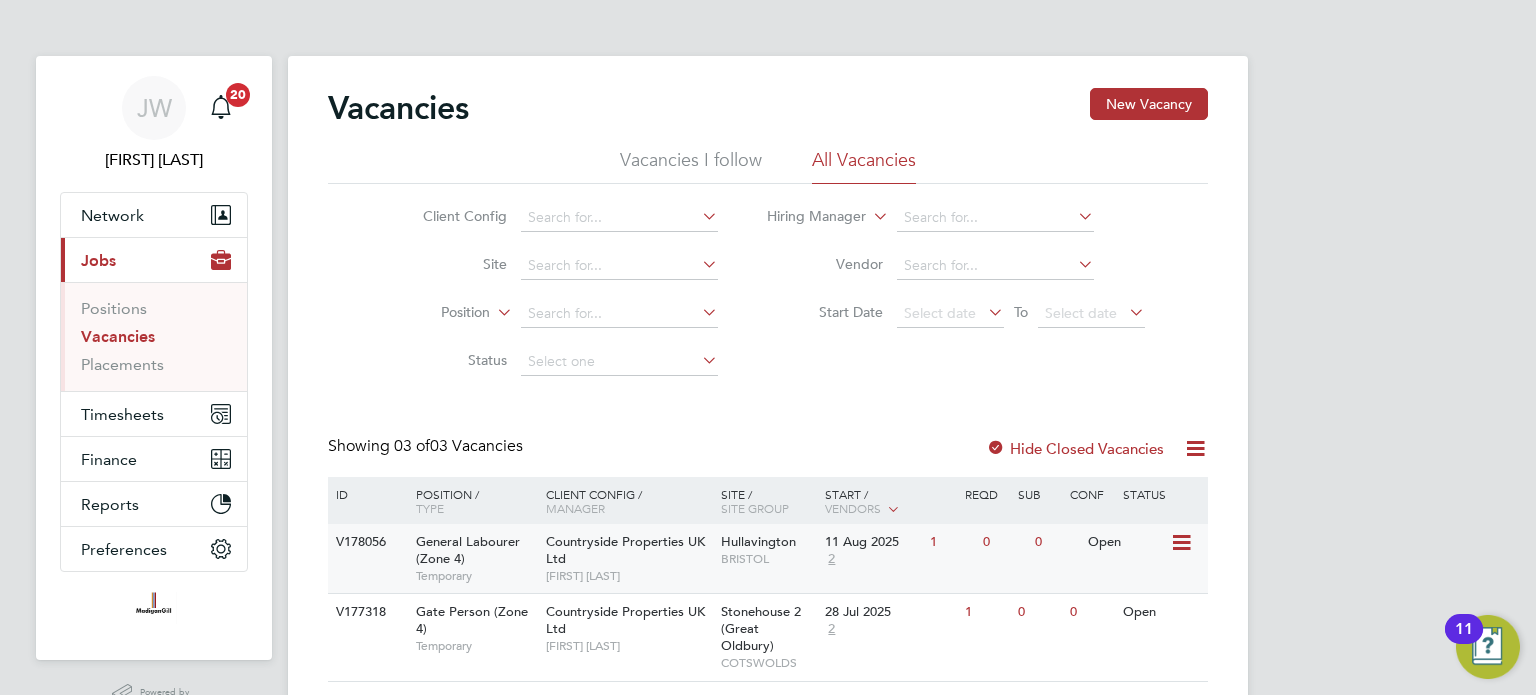 click on "Hullavington" 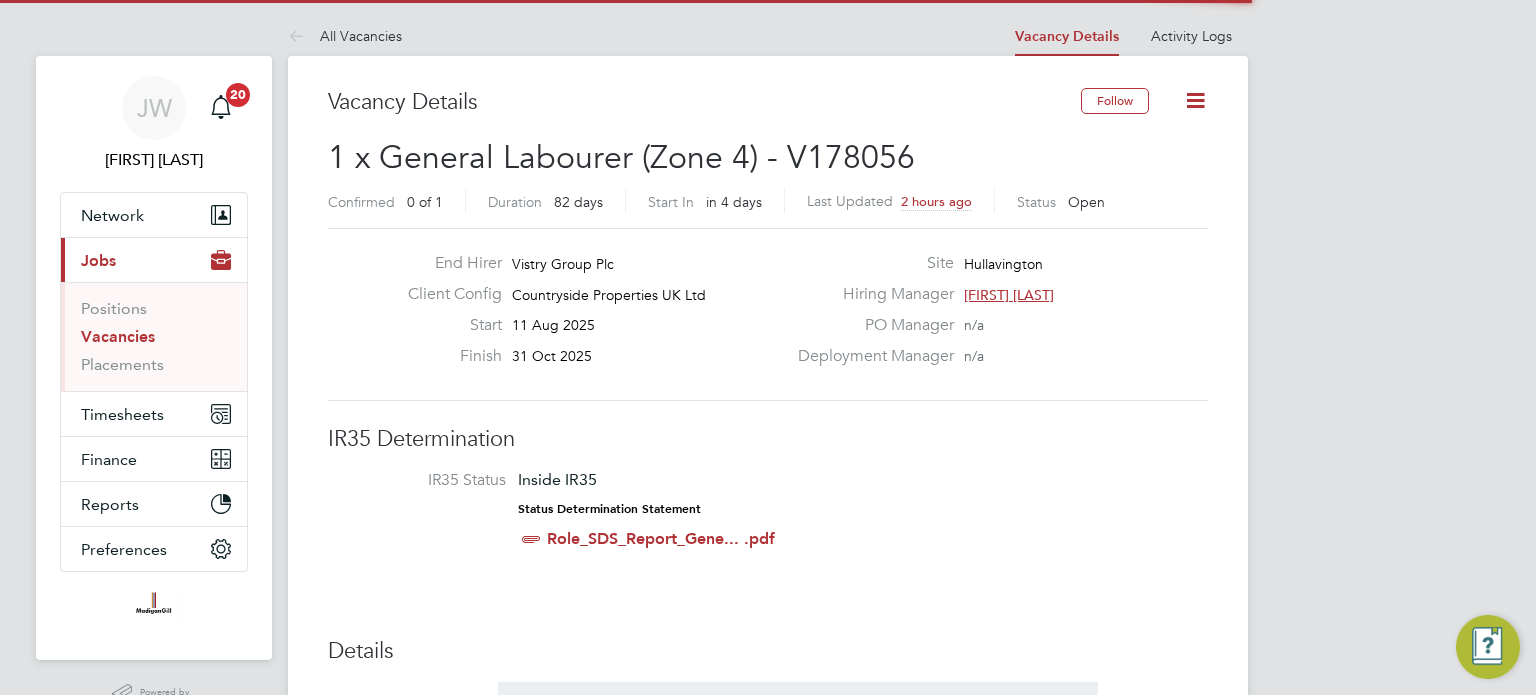 scroll, scrollTop: 0, scrollLeft: 0, axis: both 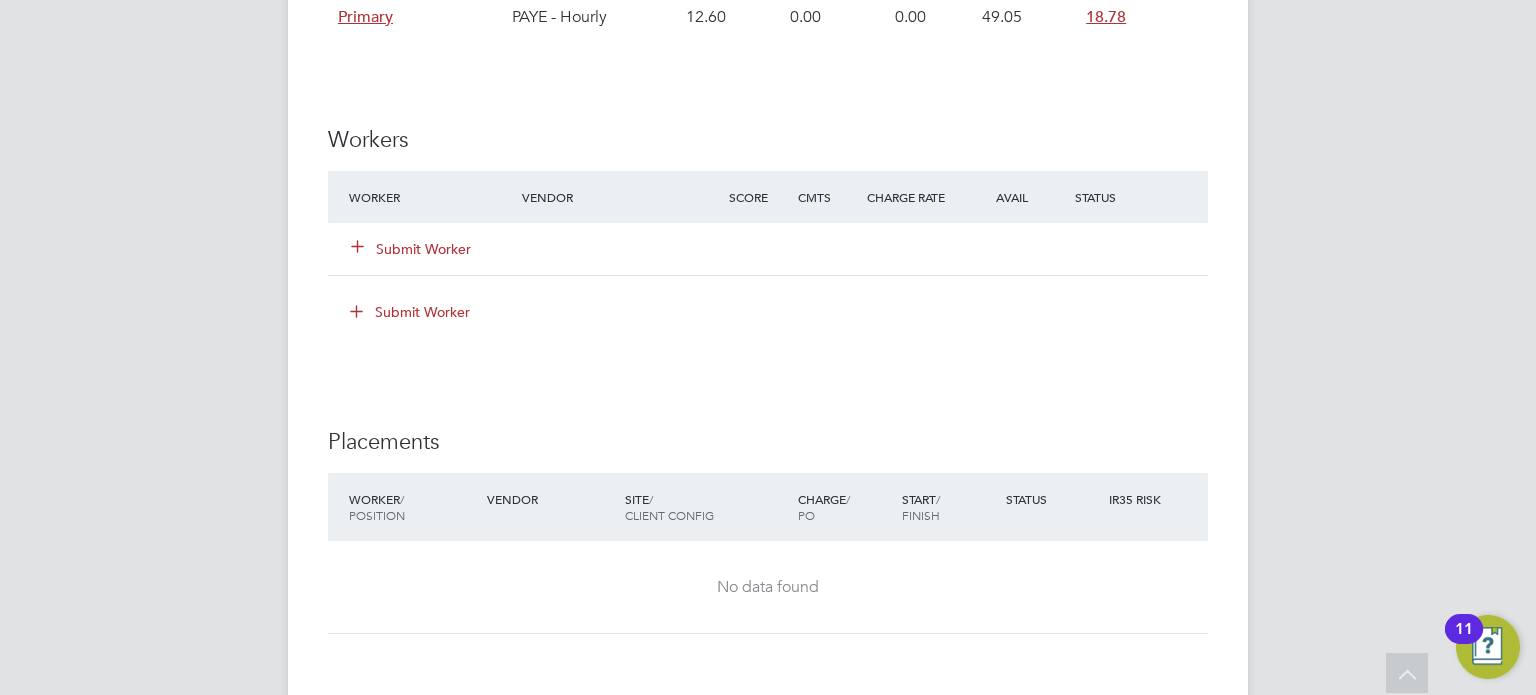 click on "Submit Worker" 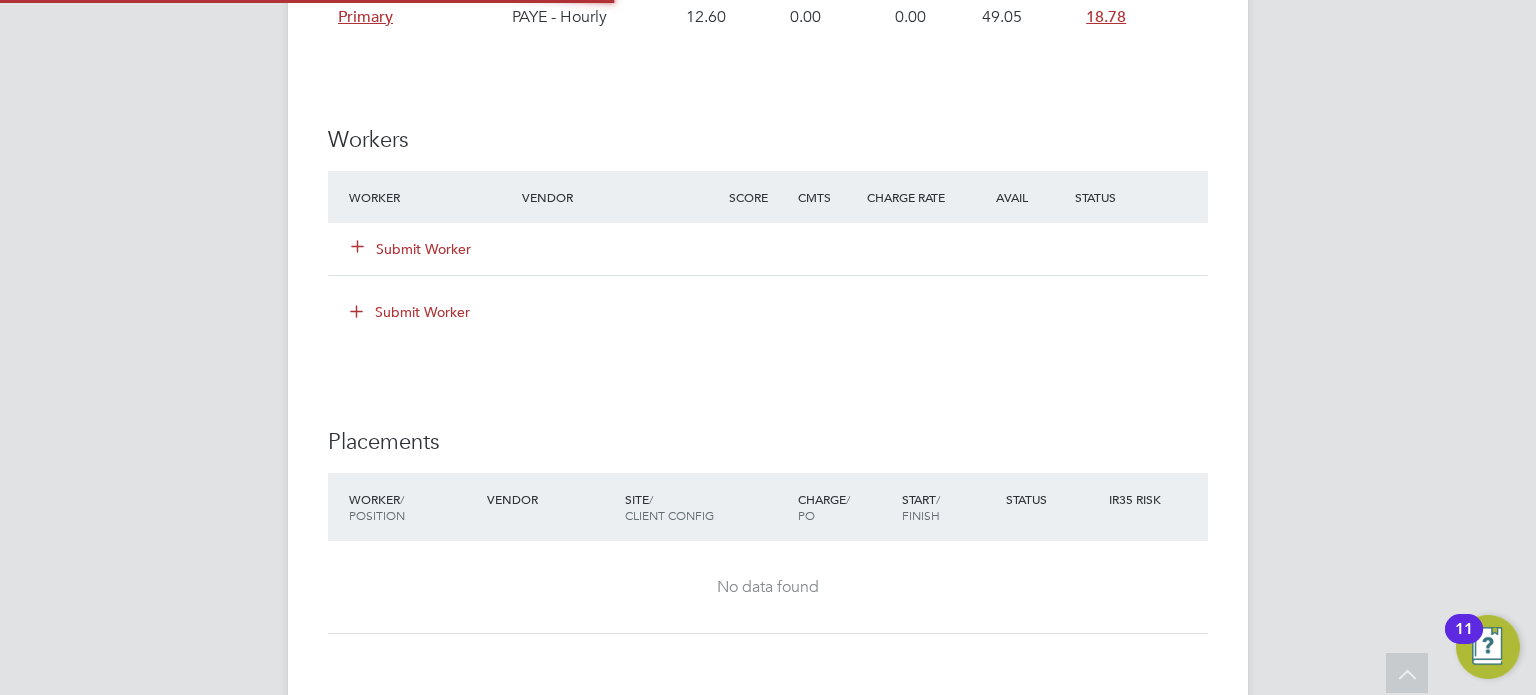 scroll, scrollTop: 10, scrollLeft: 10, axis: both 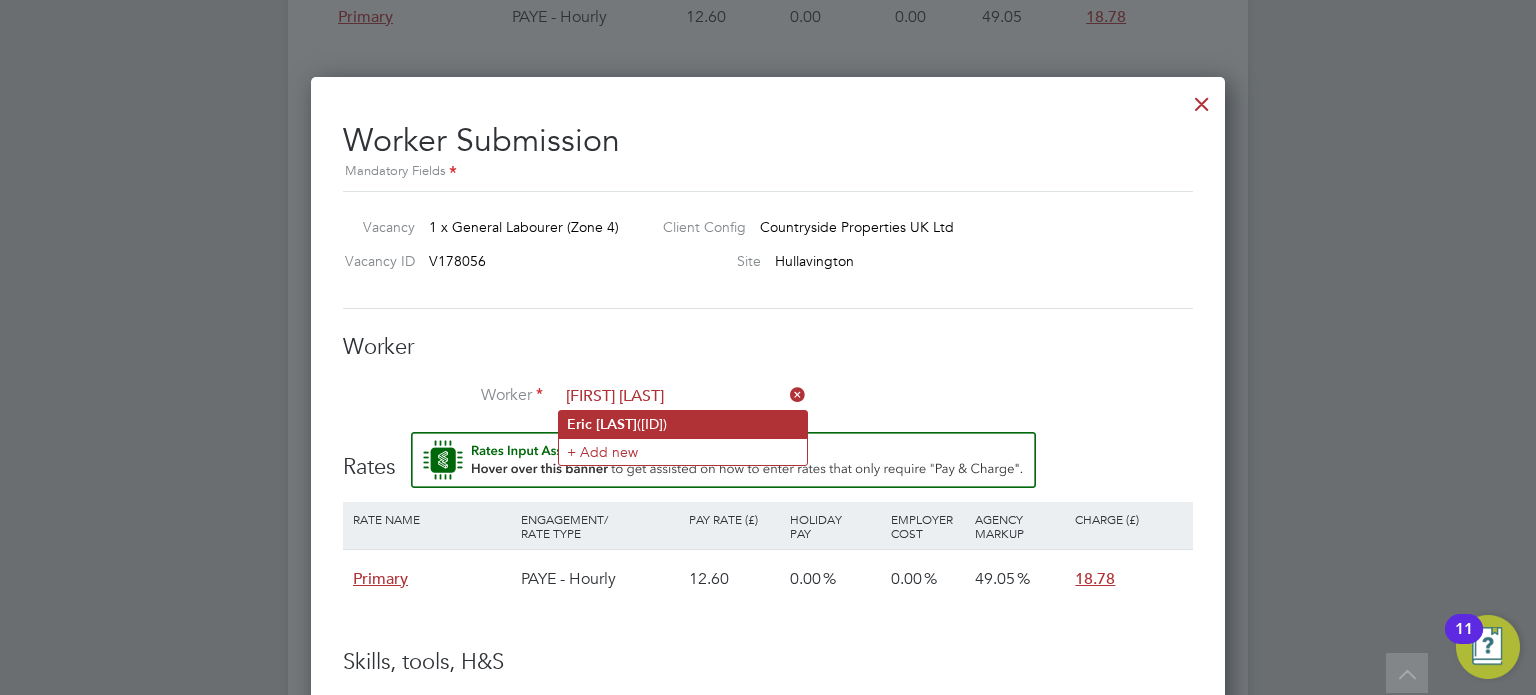 click on "Eric   Whitefoot  (CAN-120291)" 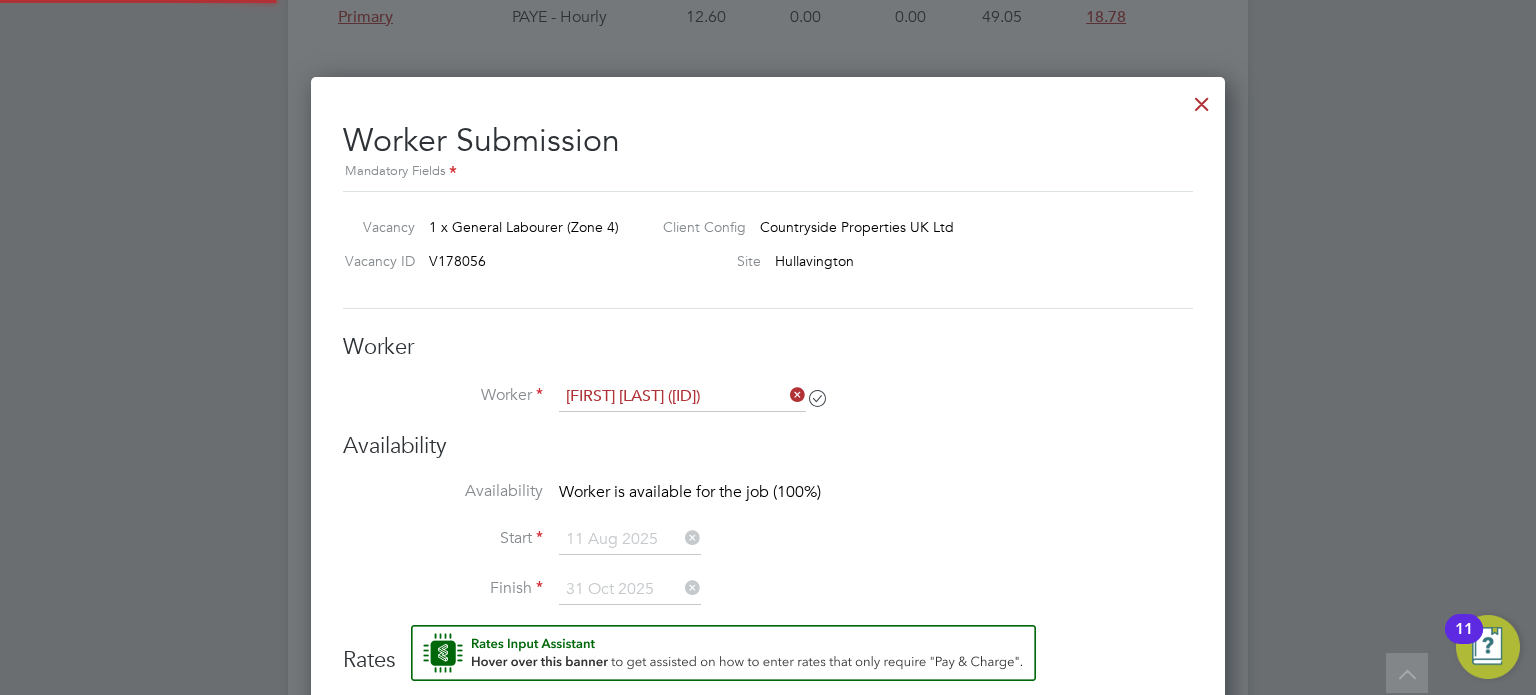 scroll, scrollTop: 9, scrollLeft: 9, axis: both 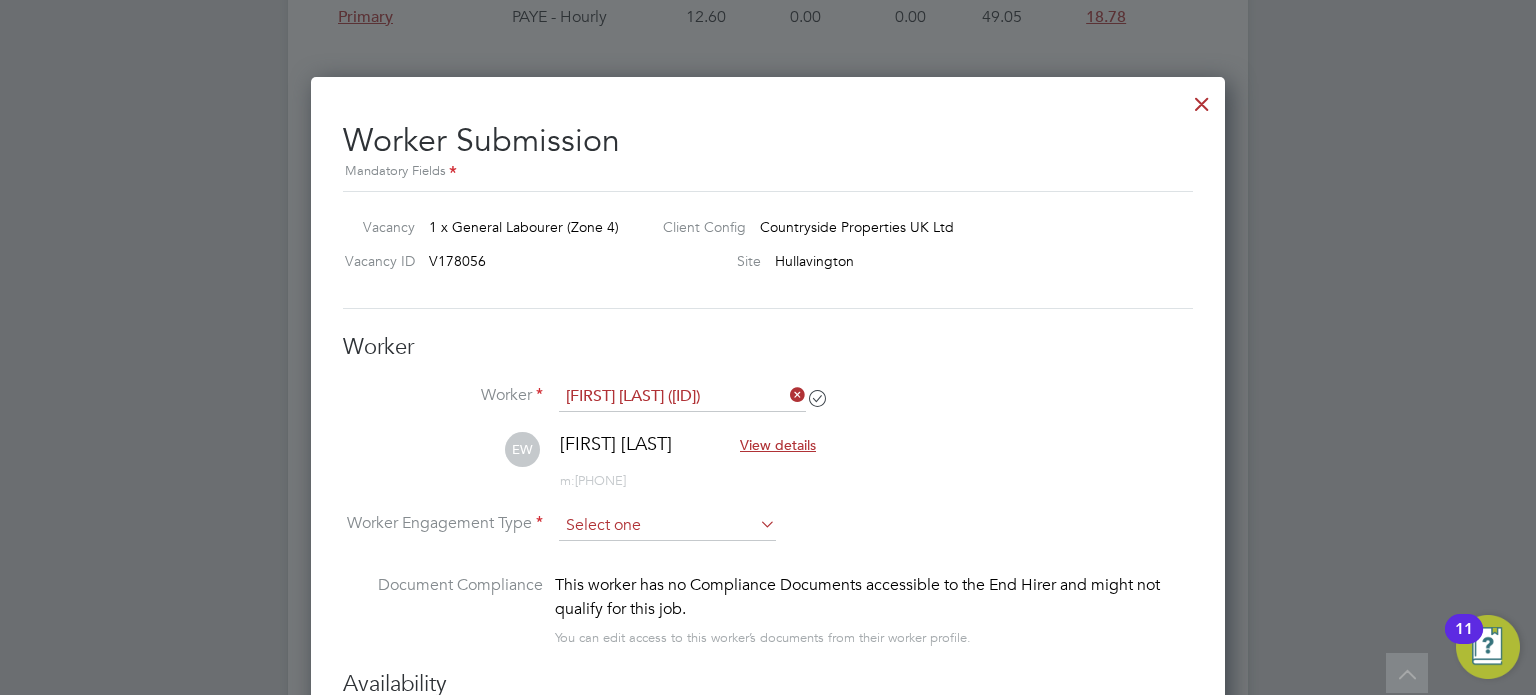click at bounding box center (667, 526) 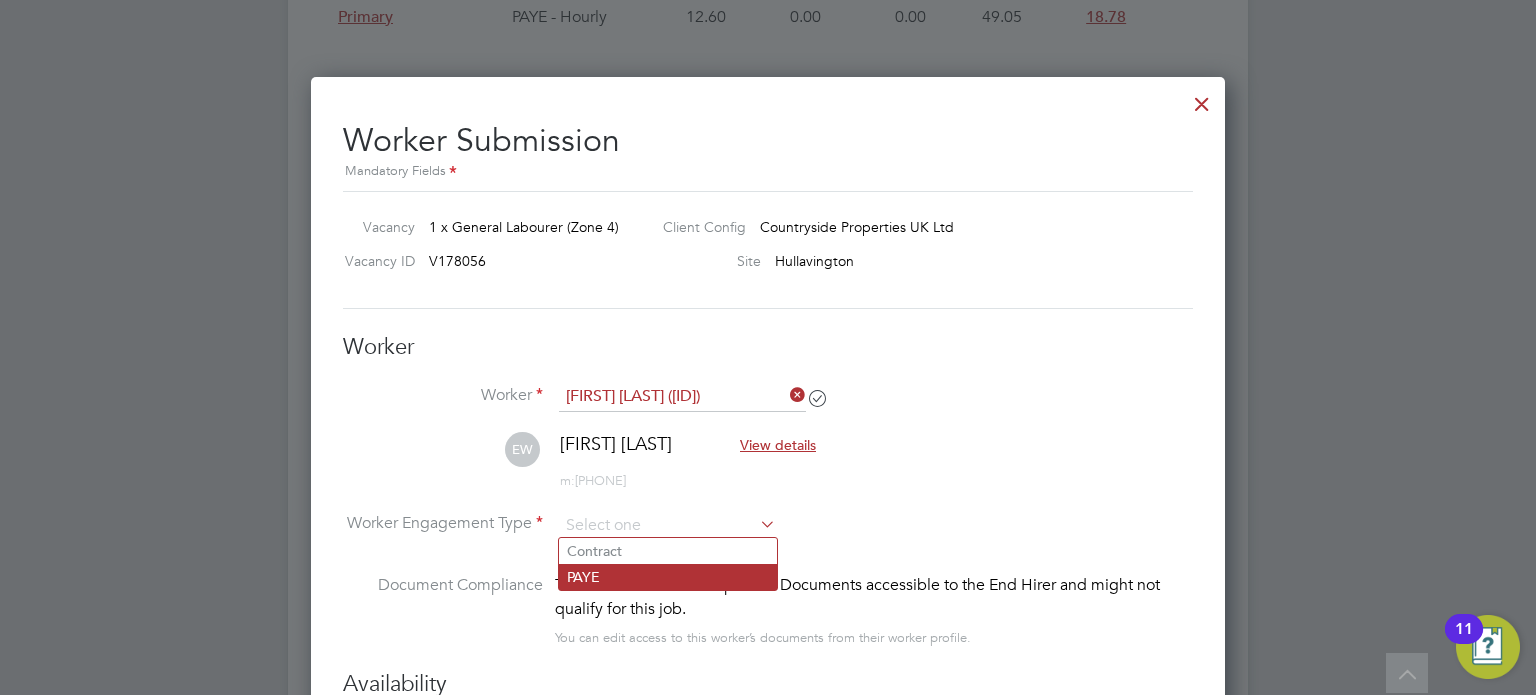 click on "PAYE" 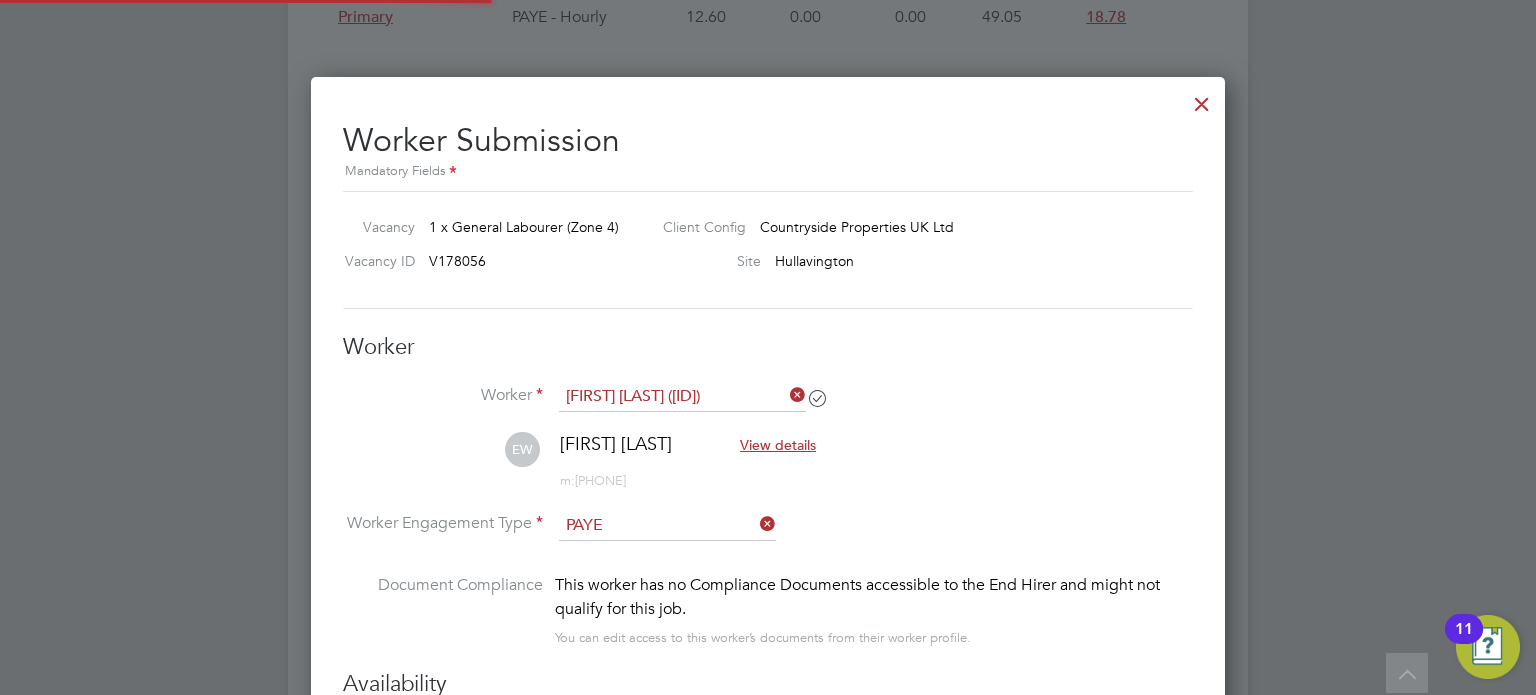 scroll, scrollTop: 9, scrollLeft: 9, axis: both 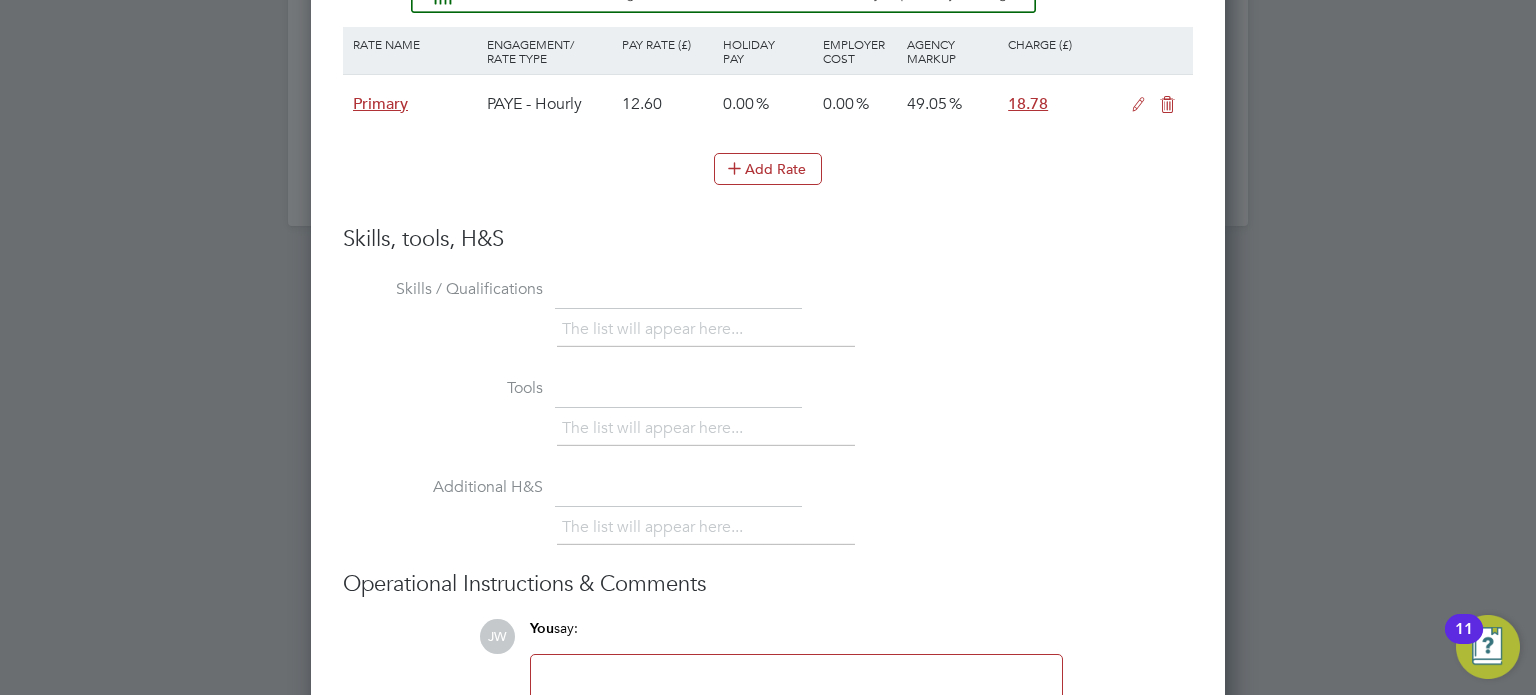 click at bounding box center (1138, 105) 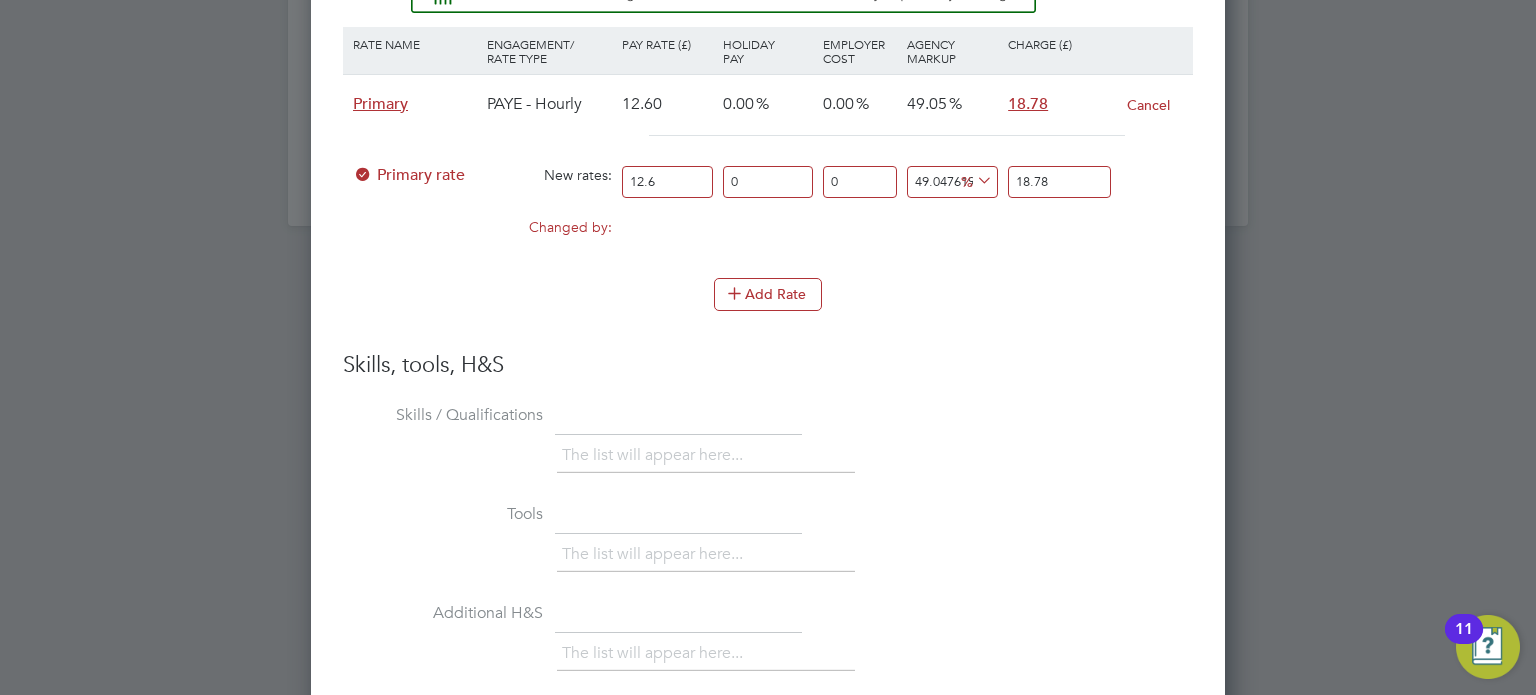 drag, startPoint x: 678, startPoint y: 179, endPoint x: 596, endPoint y: 177, distance: 82.02438 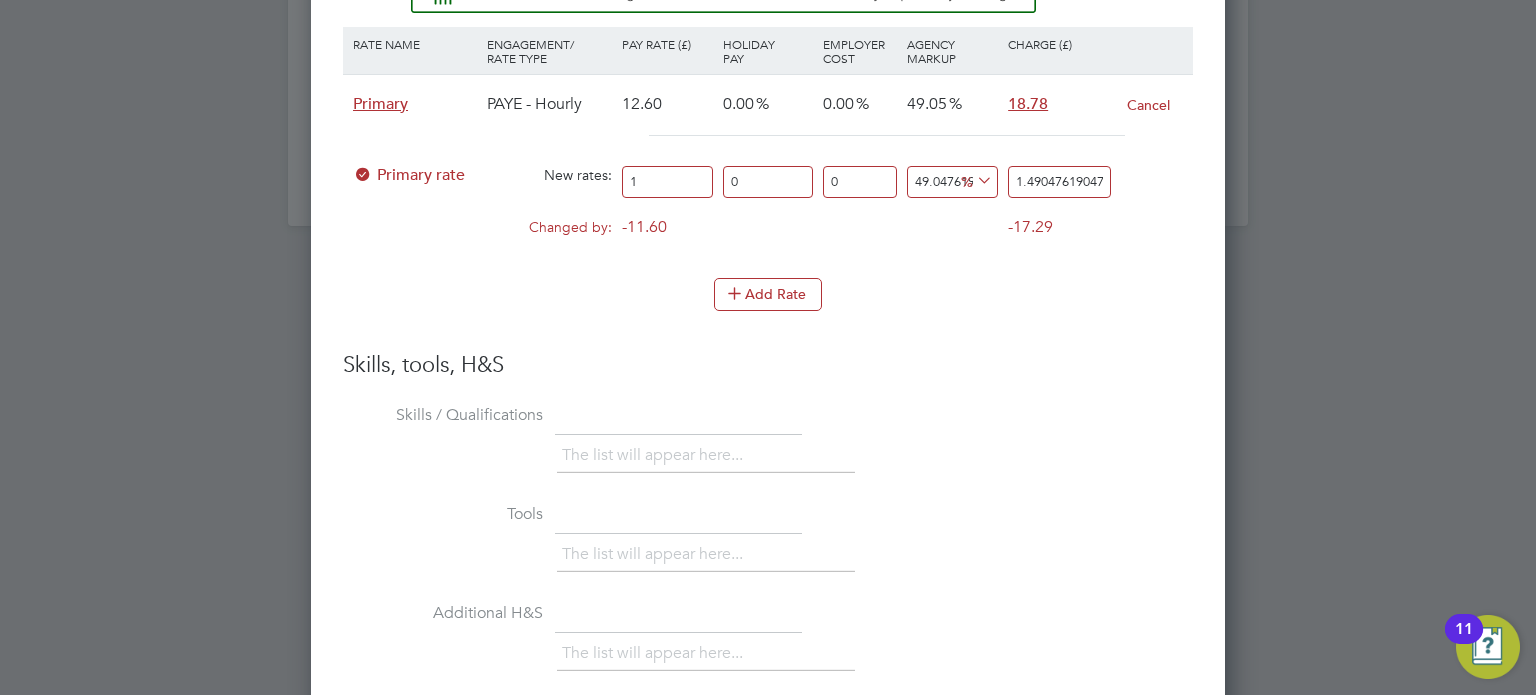 type on "16" 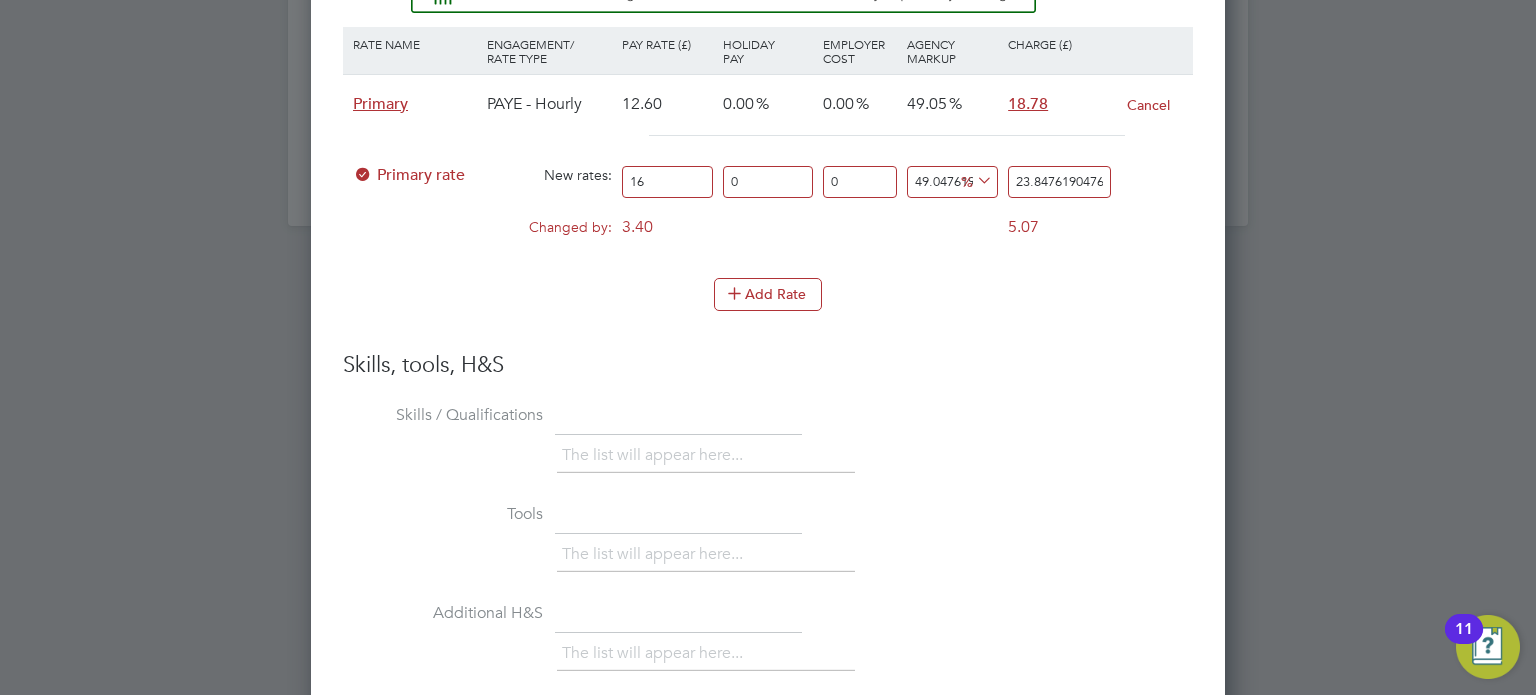 type on "16.4" 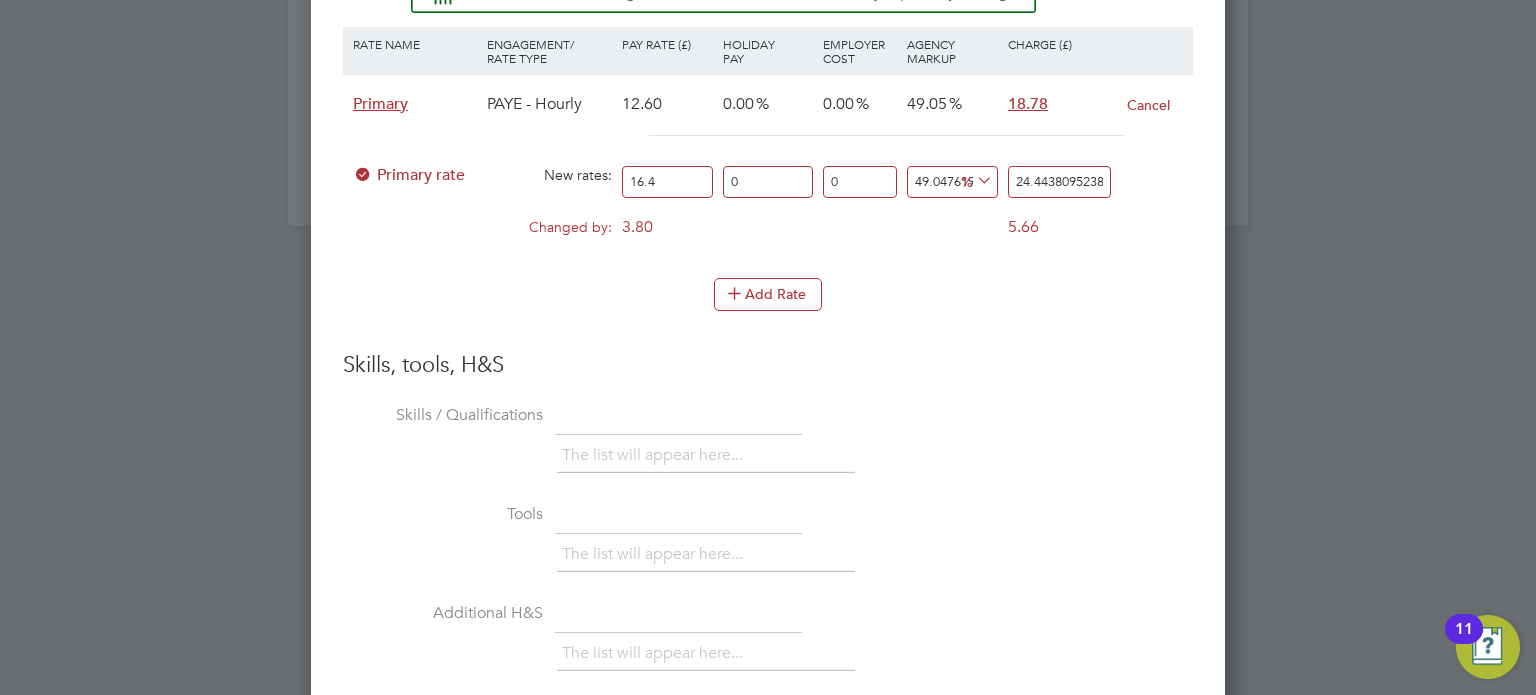 type on "16.48" 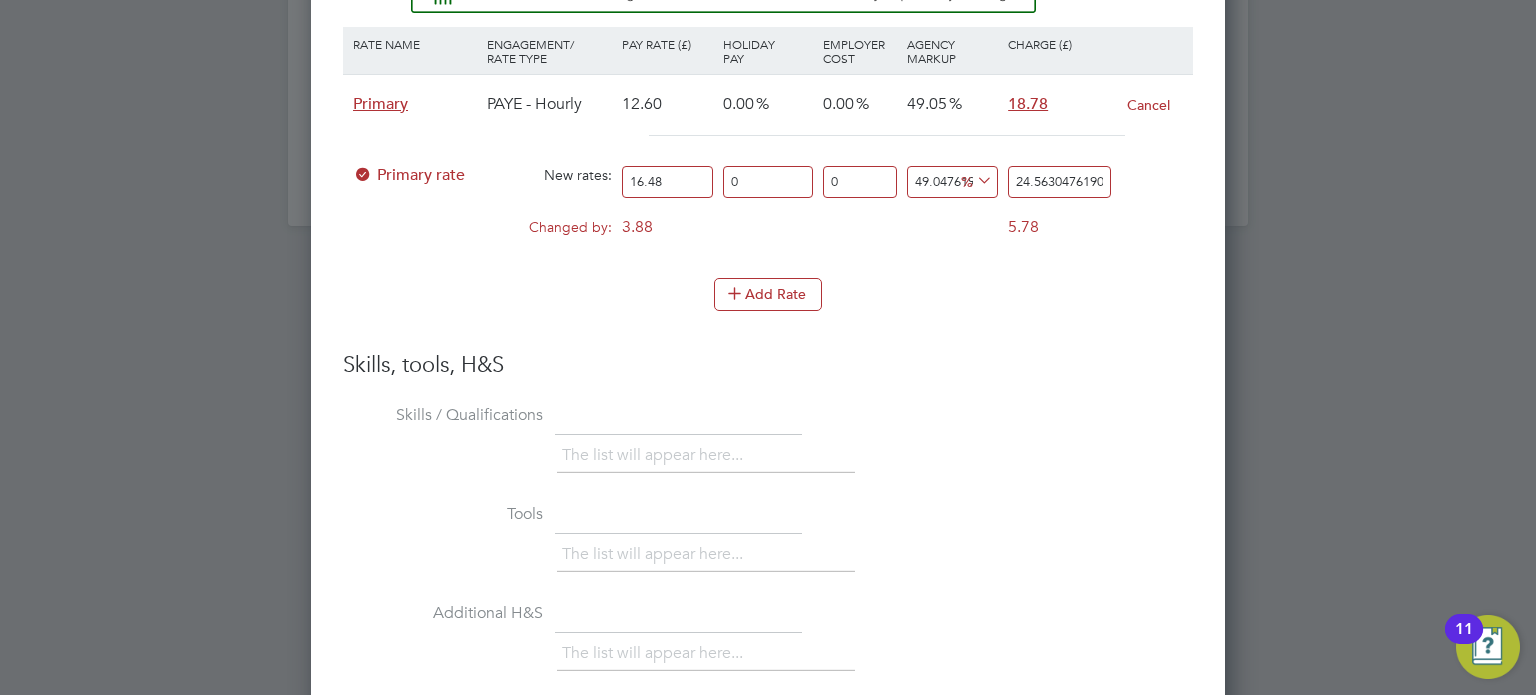 type on "16.48" 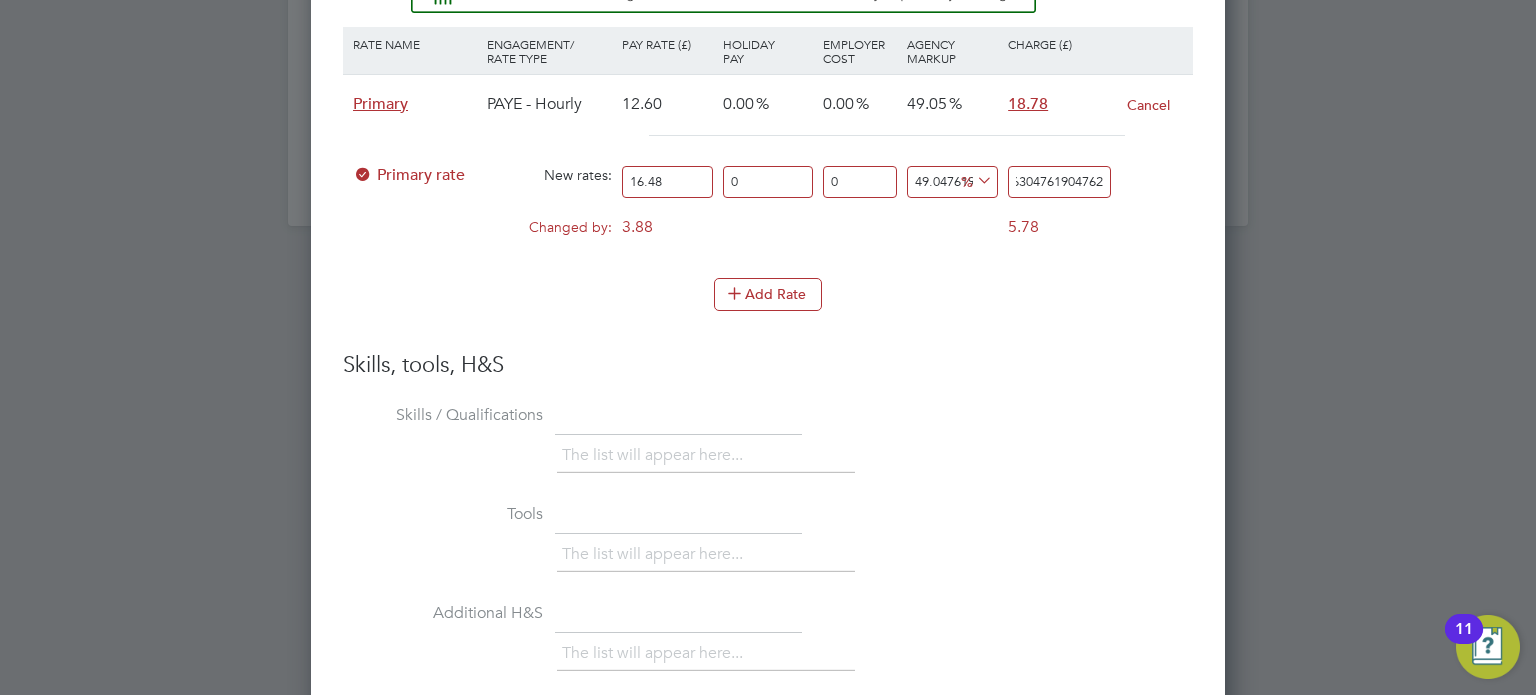 drag, startPoint x: 1015, startPoint y: 176, endPoint x: 1174, endPoint y: 172, distance: 159.05031 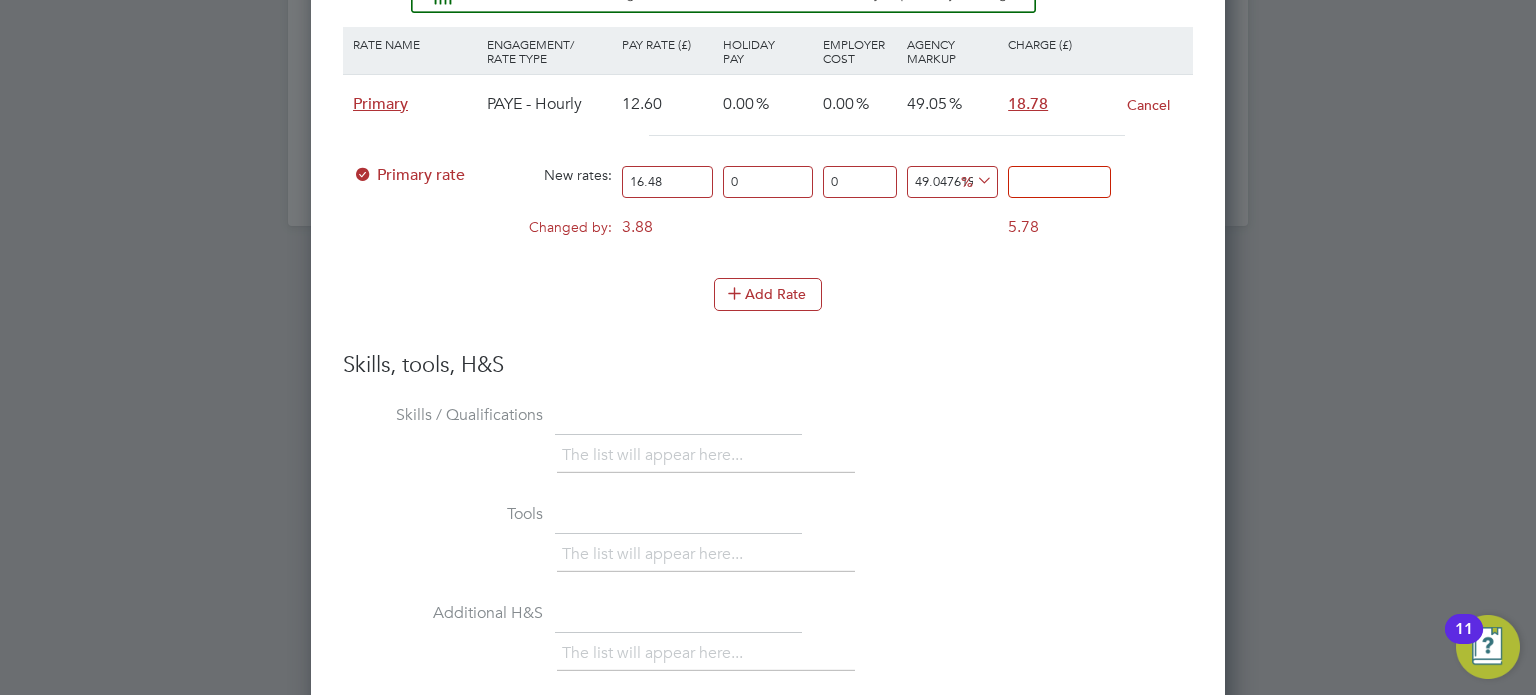type on "24.56304761904762" 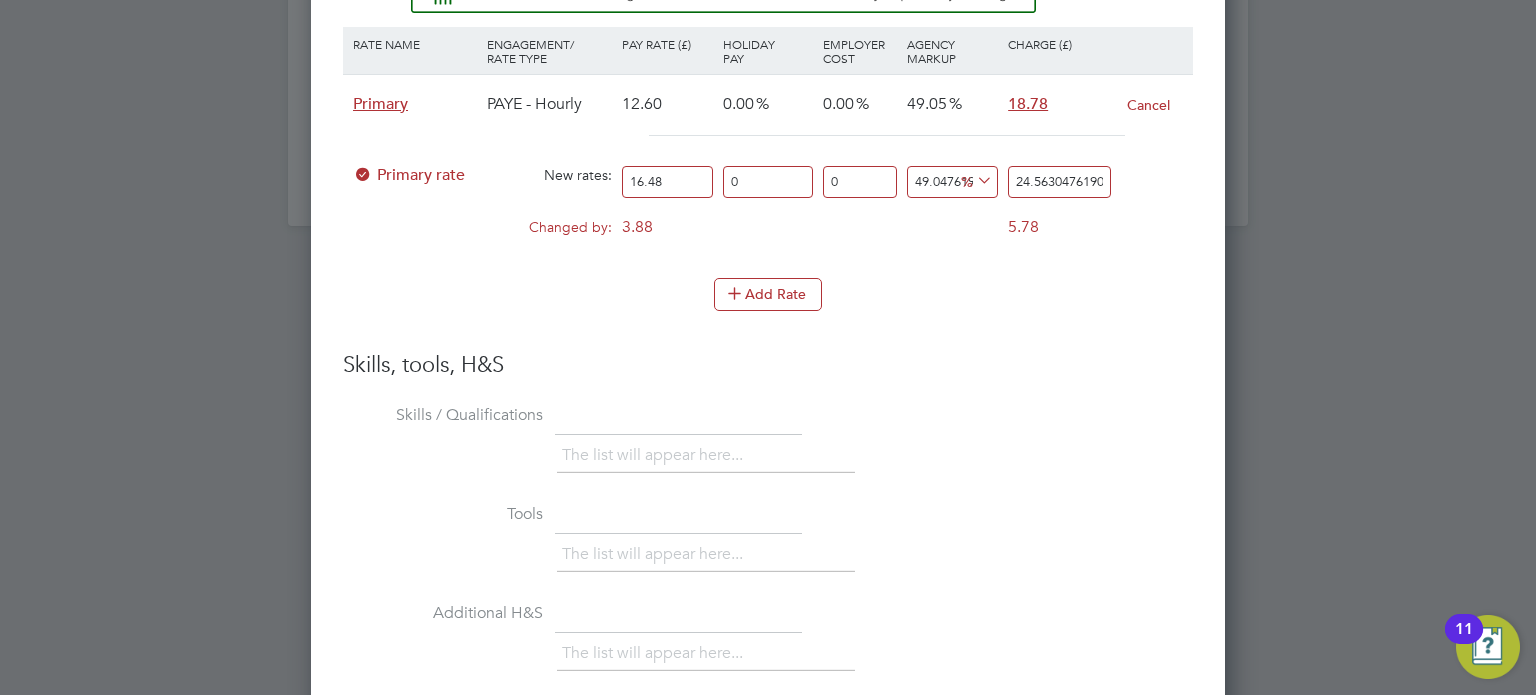 drag, startPoint x: 661, startPoint y: 181, endPoint x: 522, endPoint y: 188, distance: 139.17615 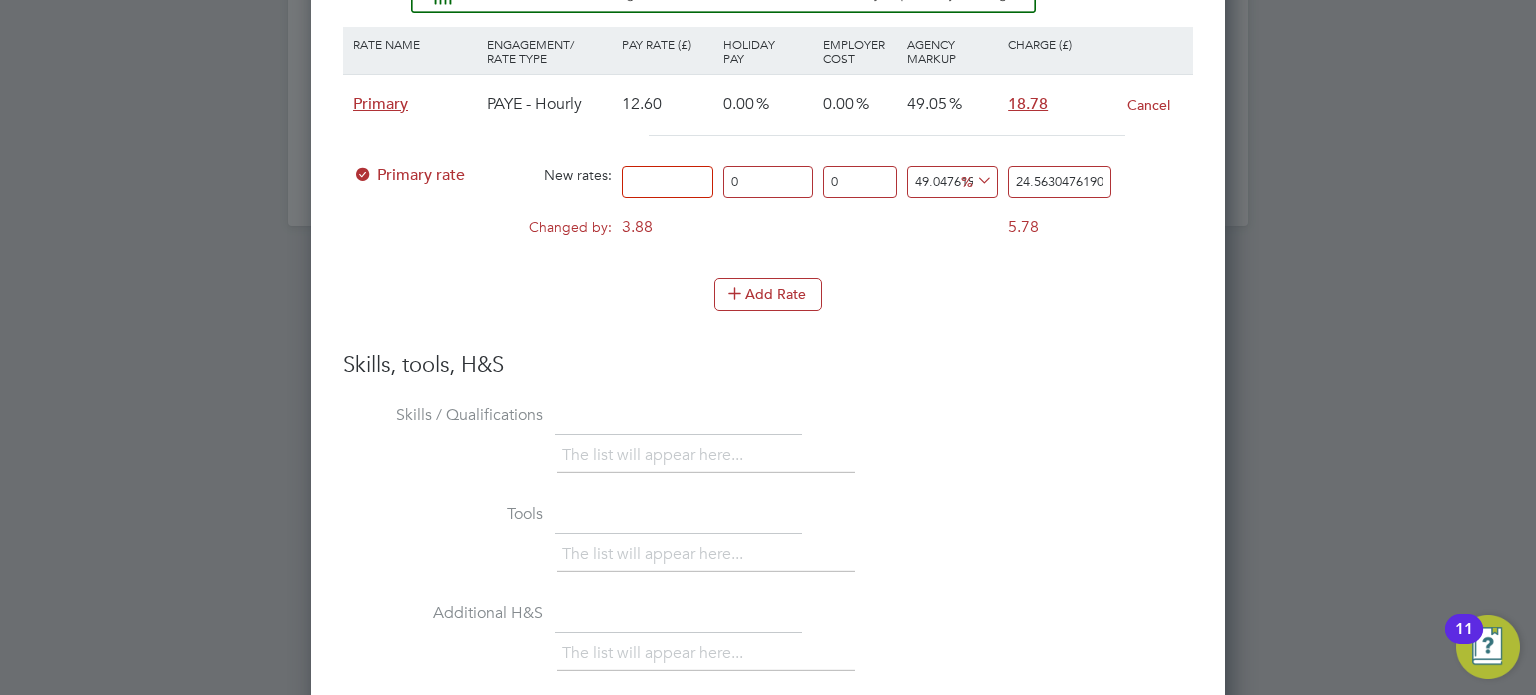 type on "0" 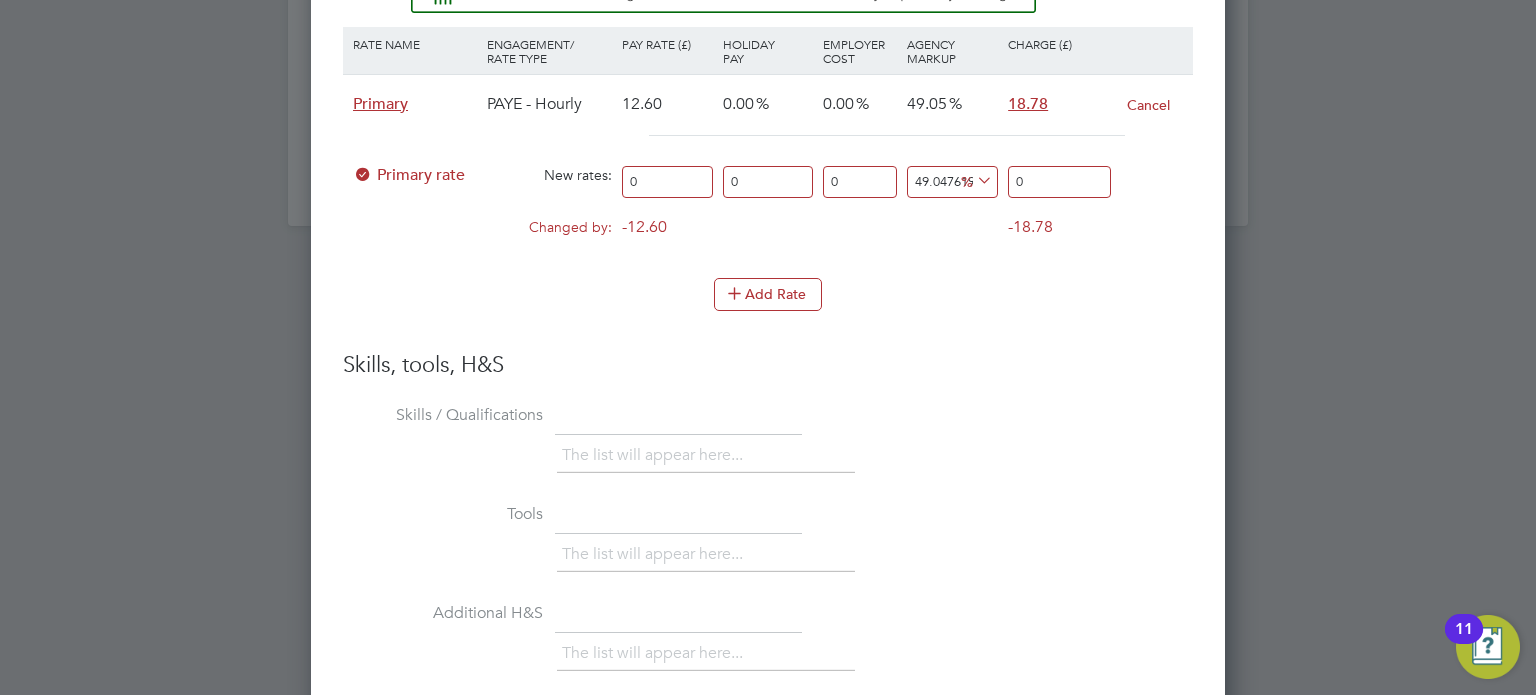 drag, startPoint x: 1012, startPoint y: 177, endPoint x: 1184, endPoint y: 194, distance: 172.83807 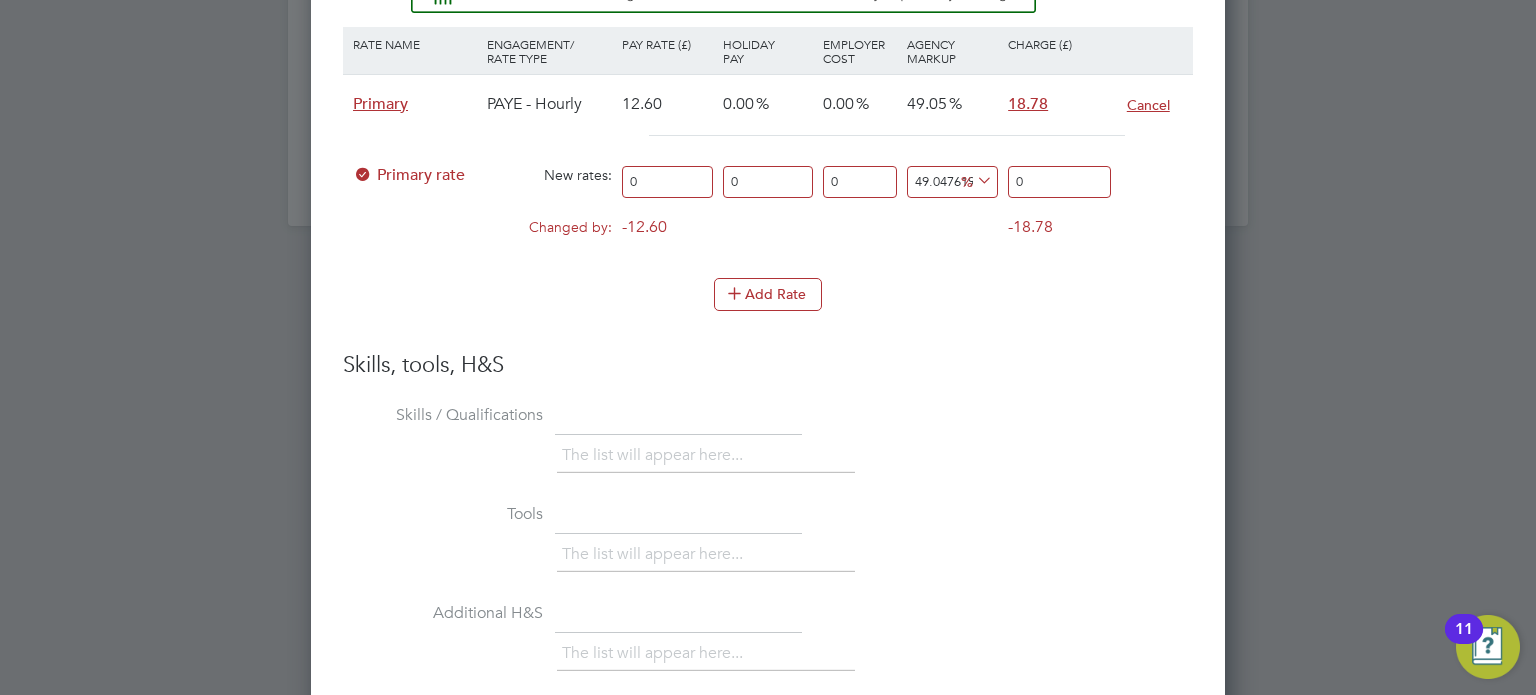 click on "Cancel" at bounding box center (1148, 105) 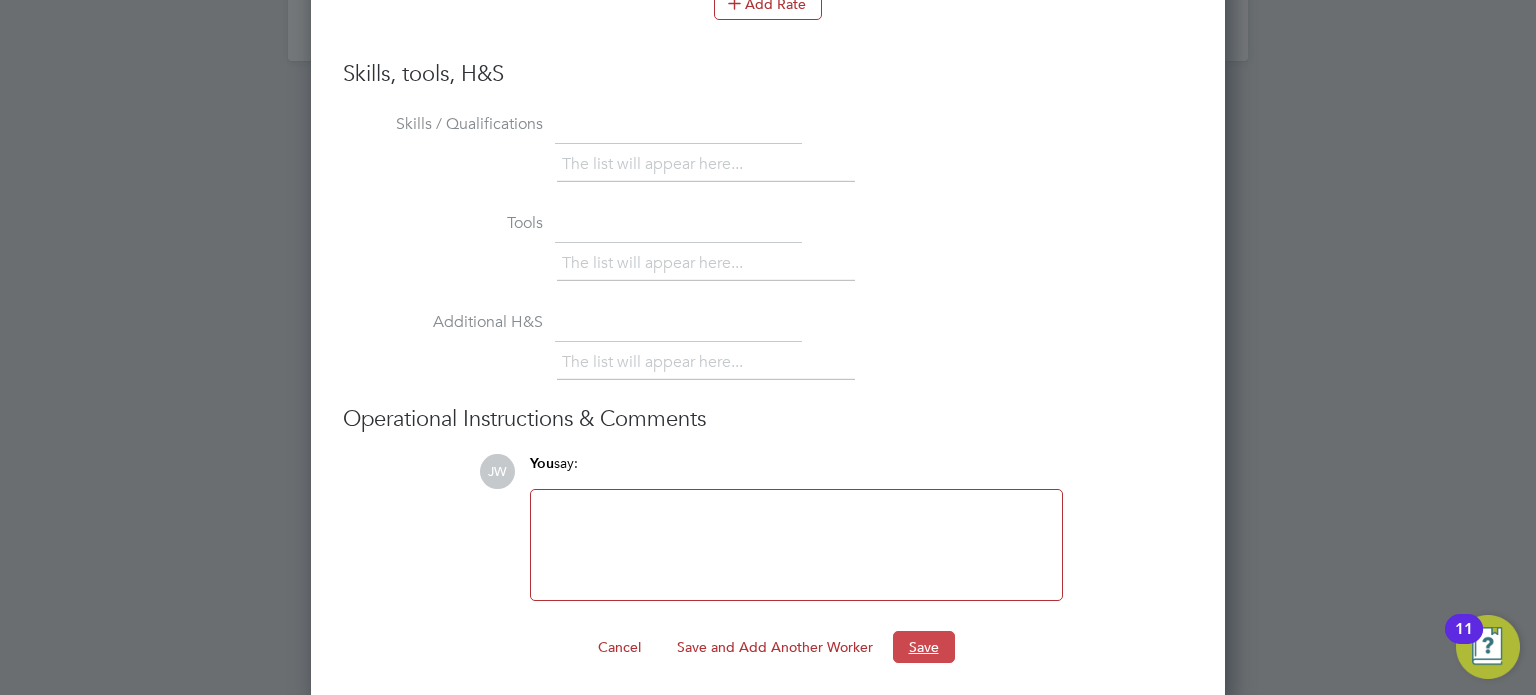 click on "Save" at bounding box center (924, 647) 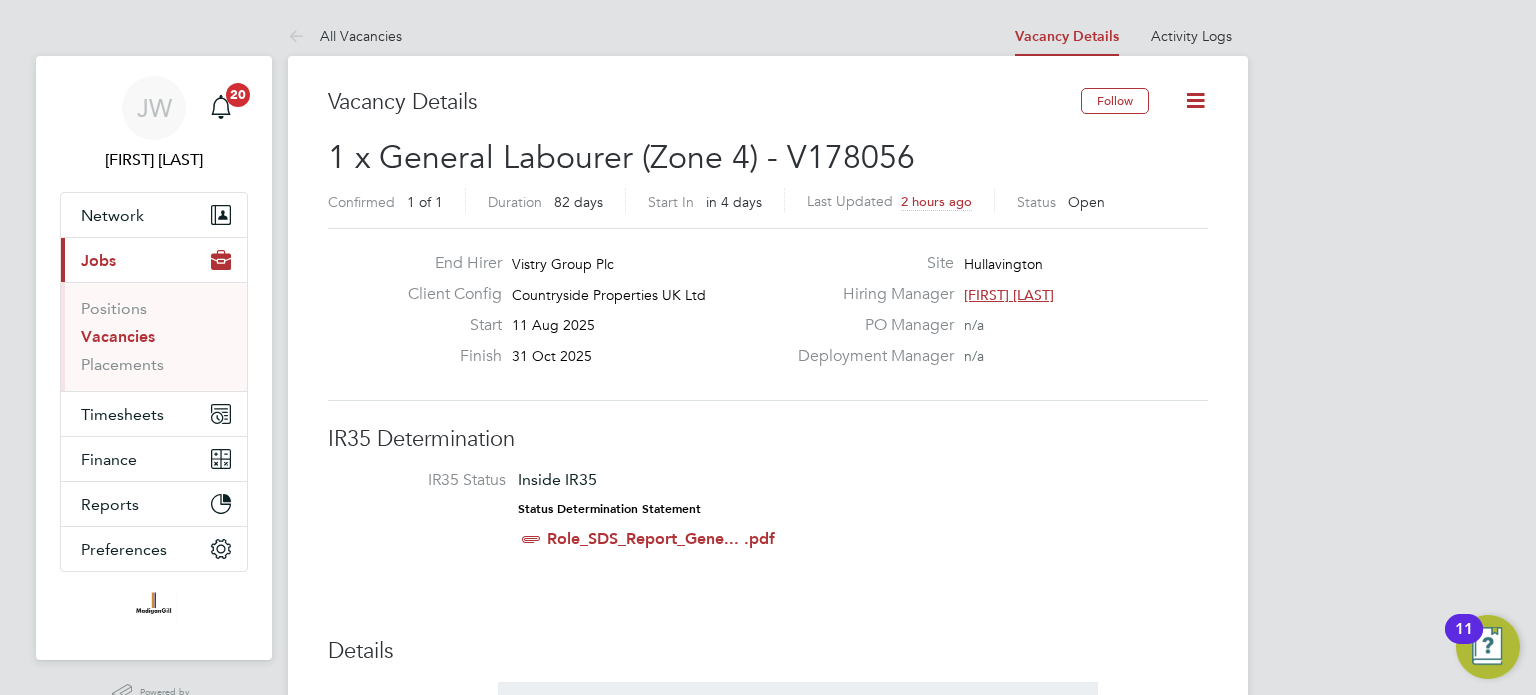 click on "Vacancies" at bounding box center (118, 336) 